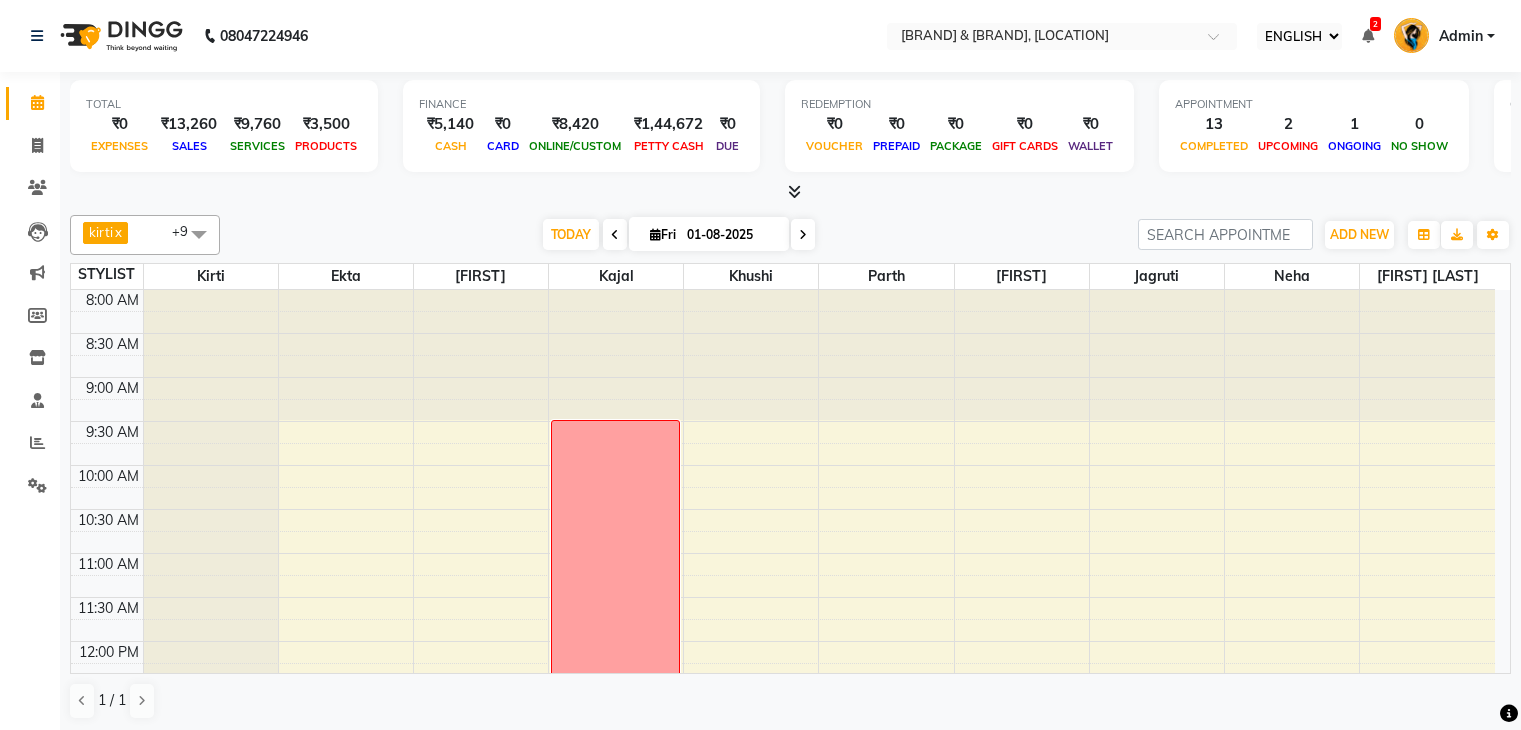 select on "ec" 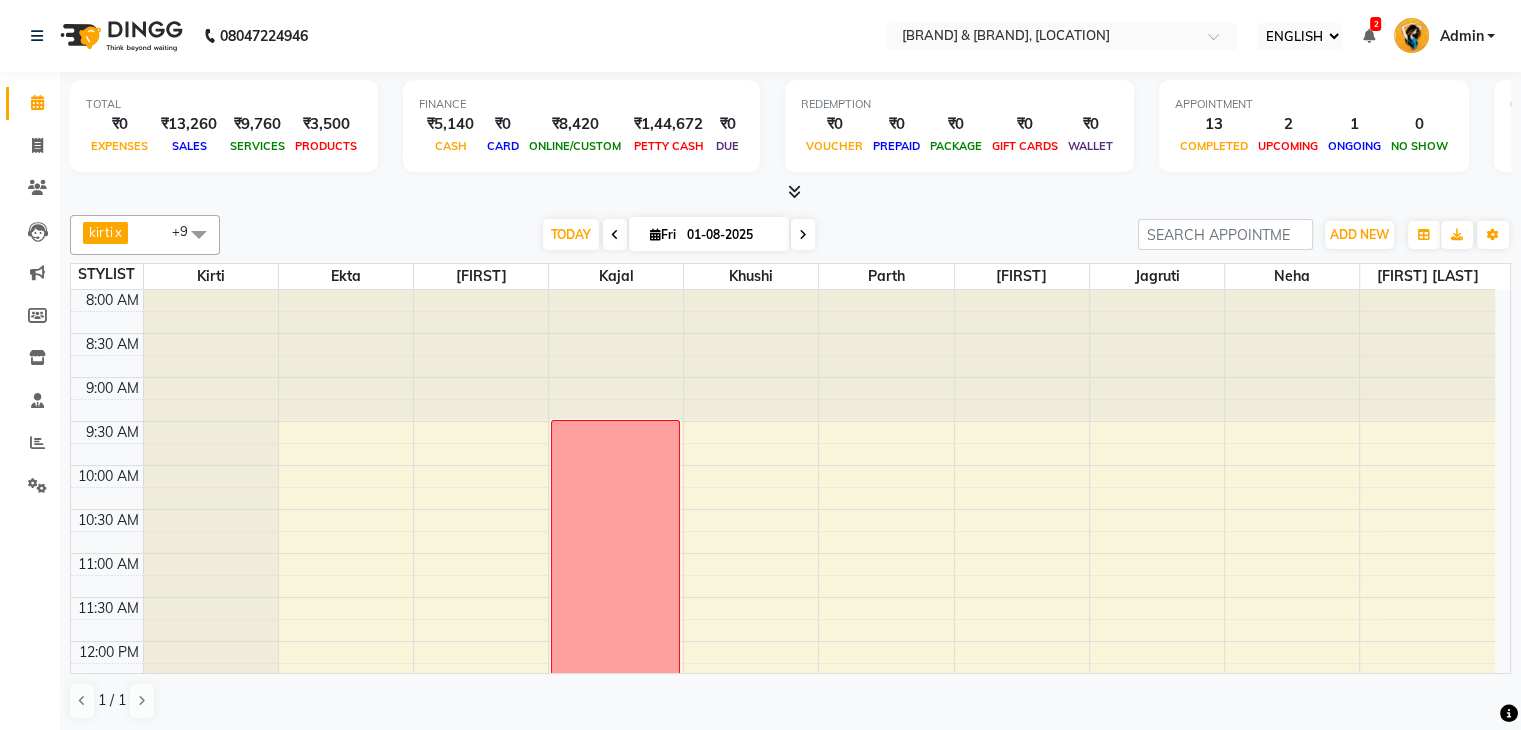 scroll, scrollTop: 0, scrollLeft: 0, axis: both 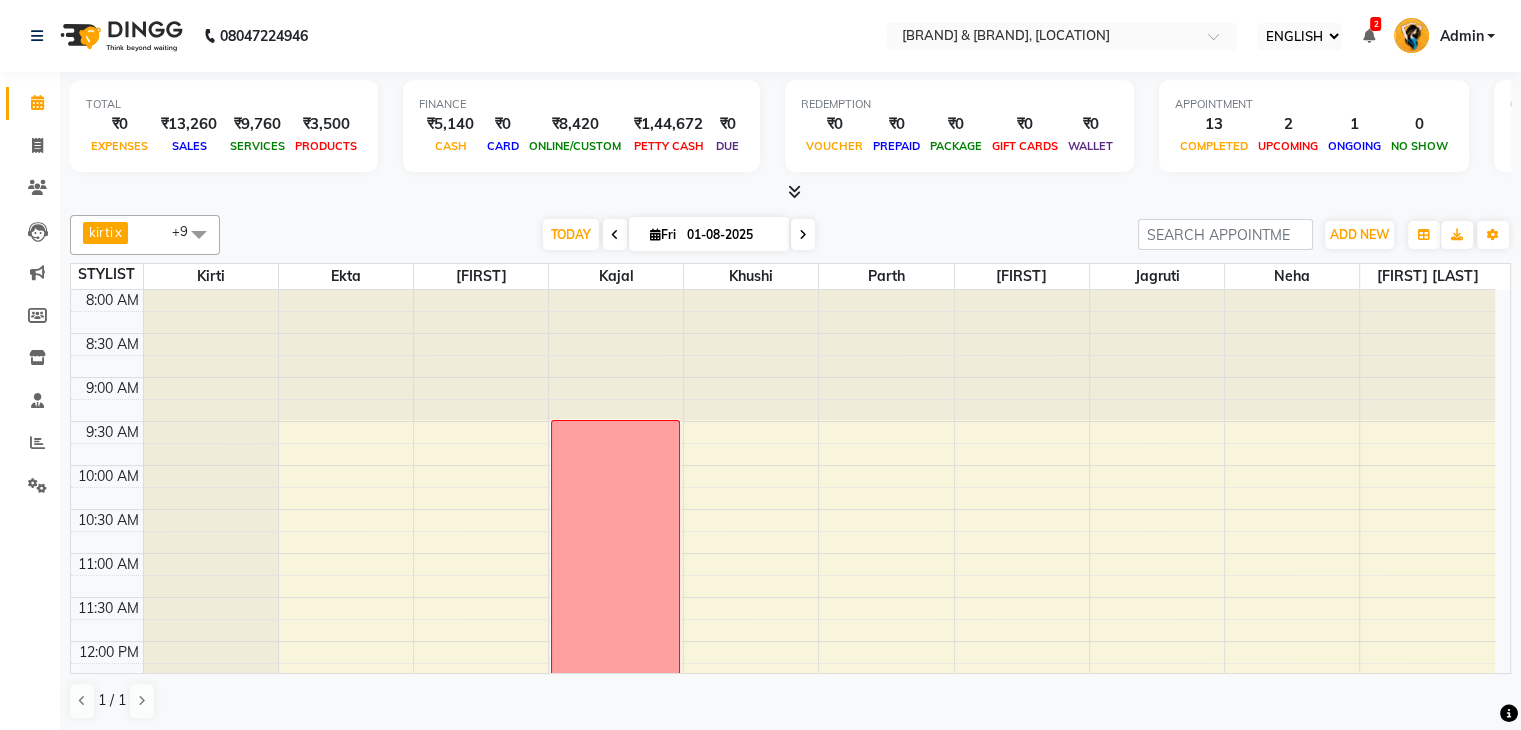 click at bounding box center (803, 235) 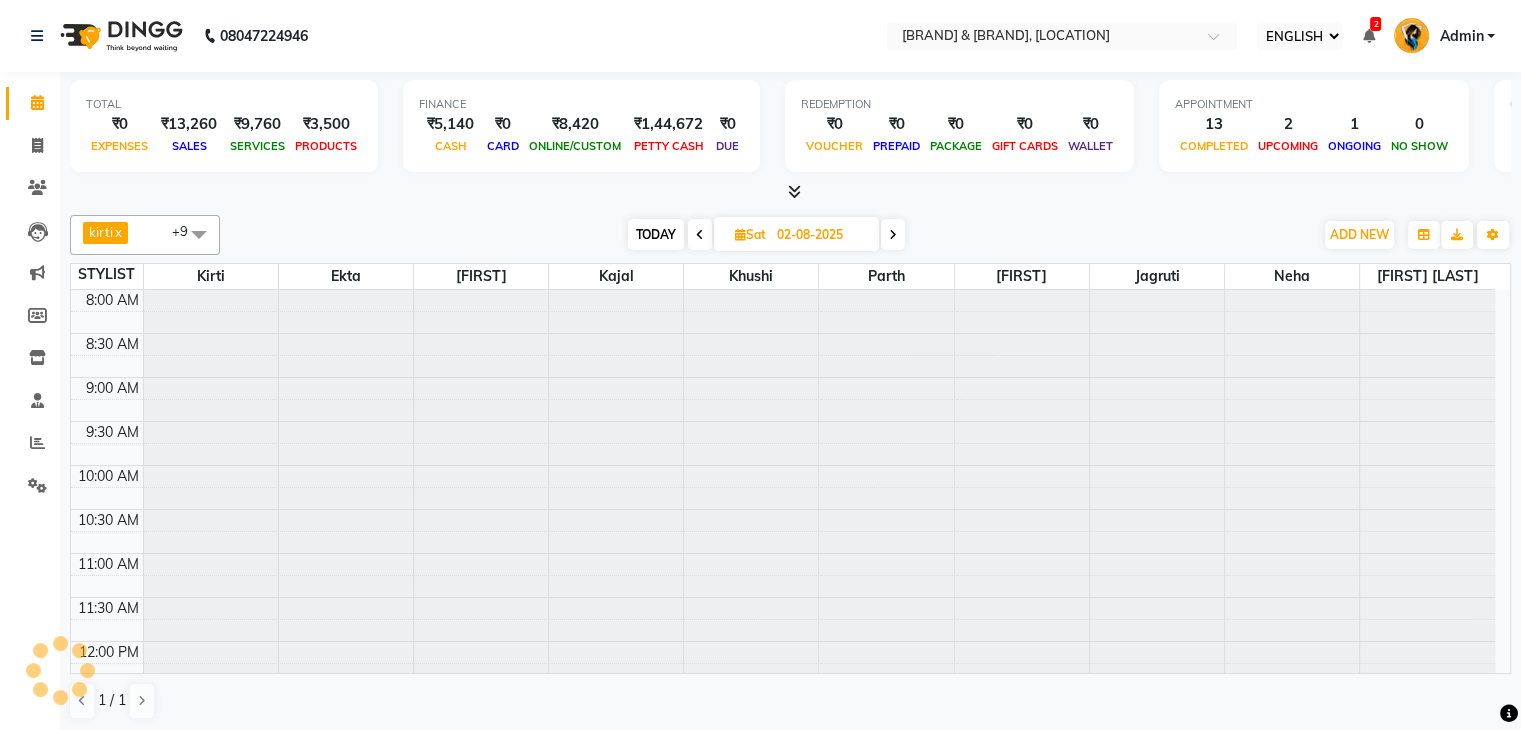 scroll, scrollTop: 749, scrollLeft: 0, axis: vertical 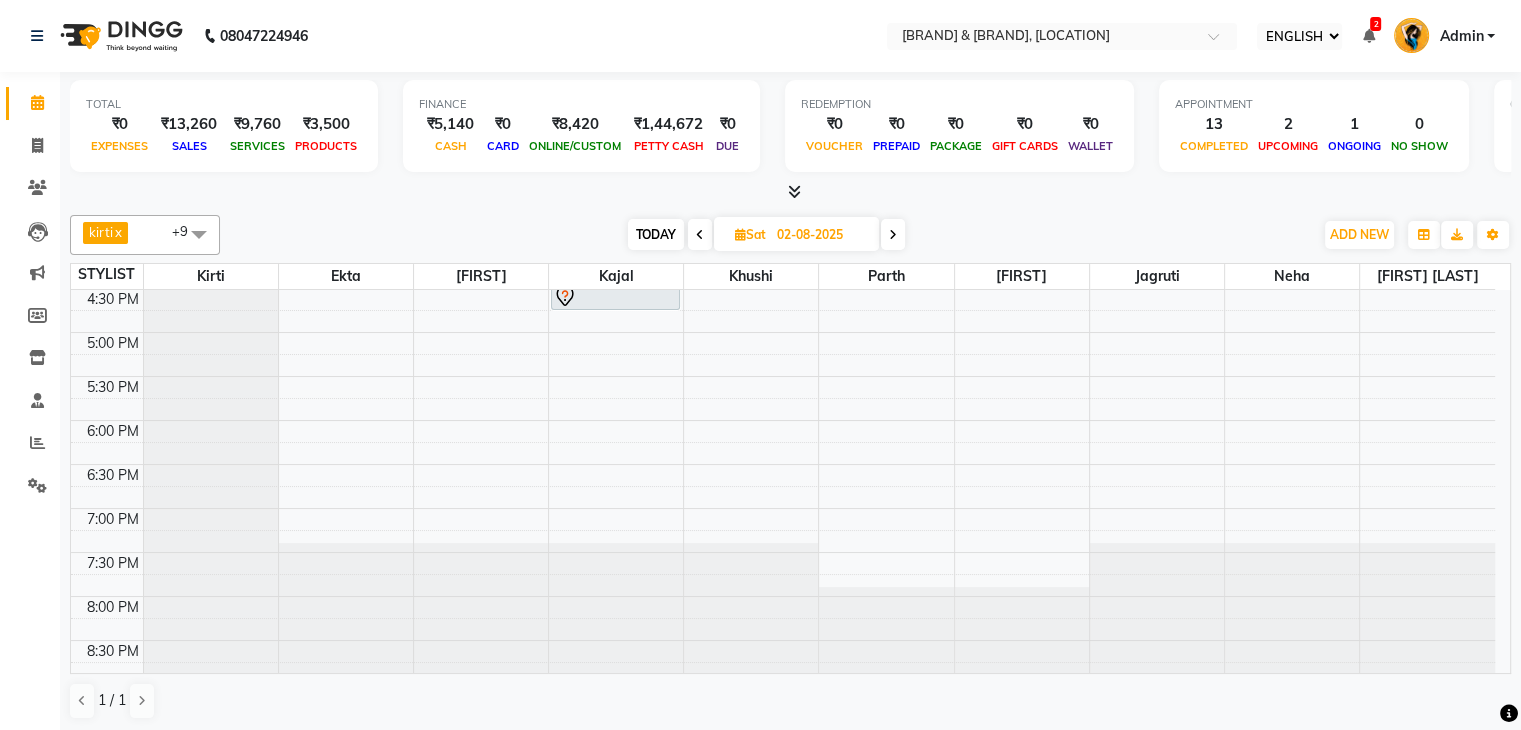 click at bounding box center (893, 235) 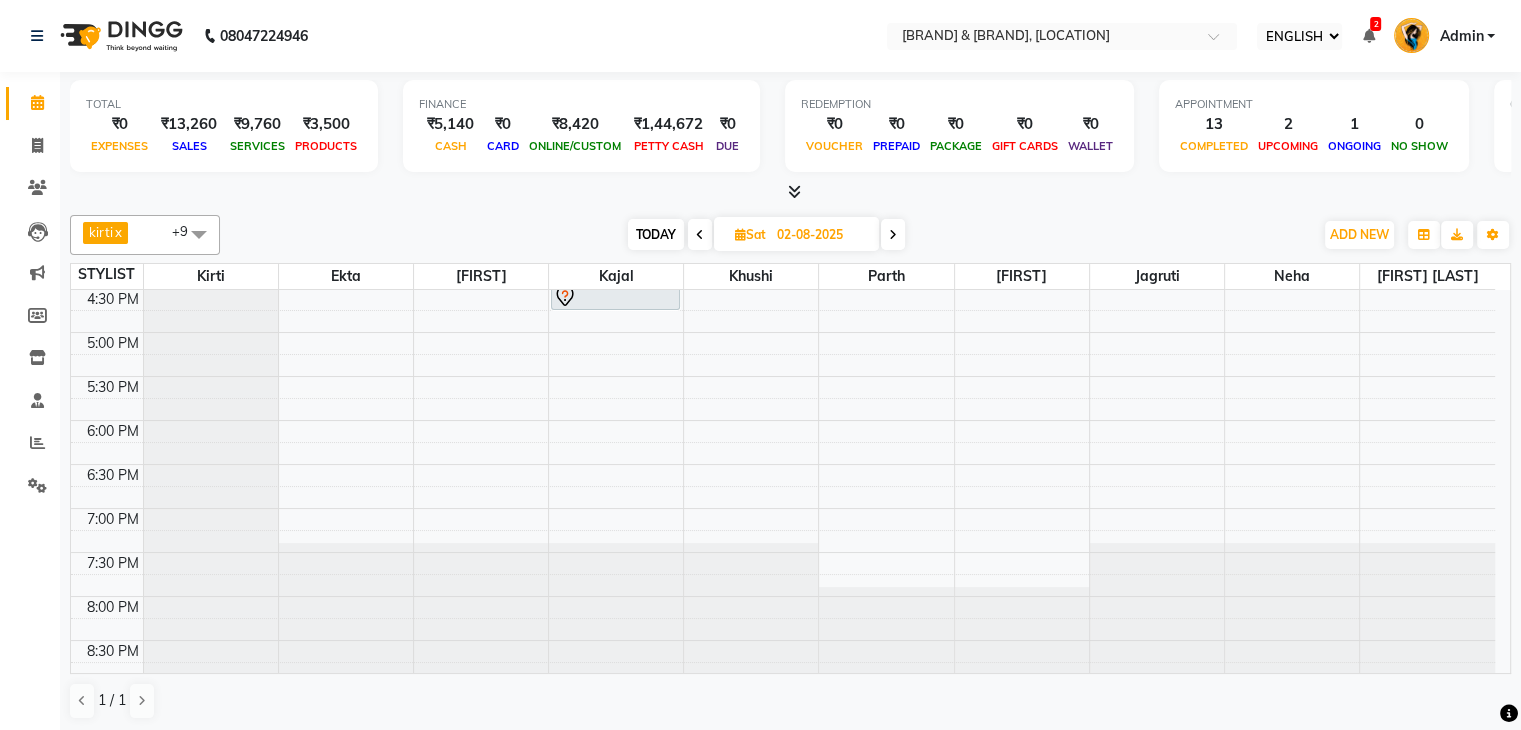 type on "03-08-2025" 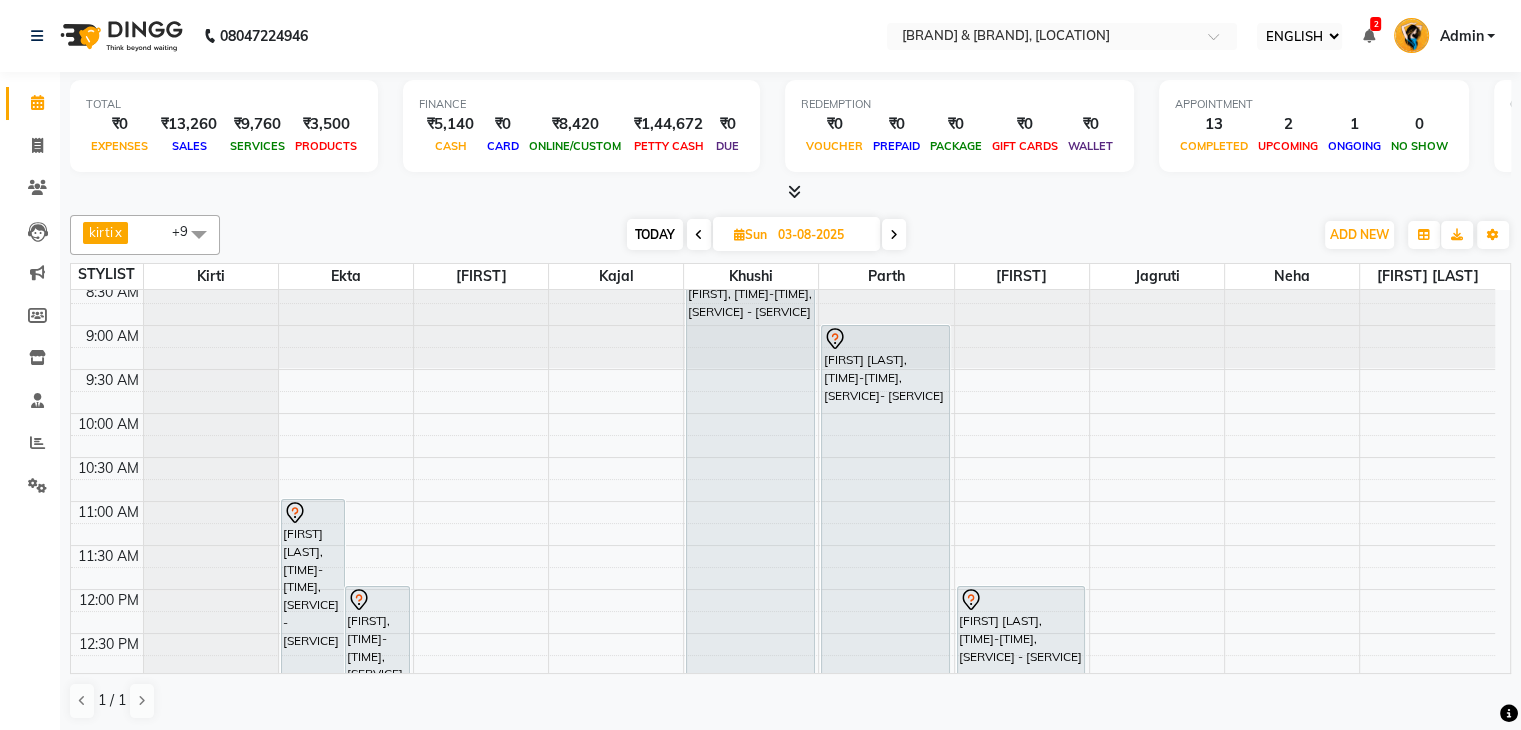 scroll, scrollTop: 52, scrollLeft: 0, axis: vertical 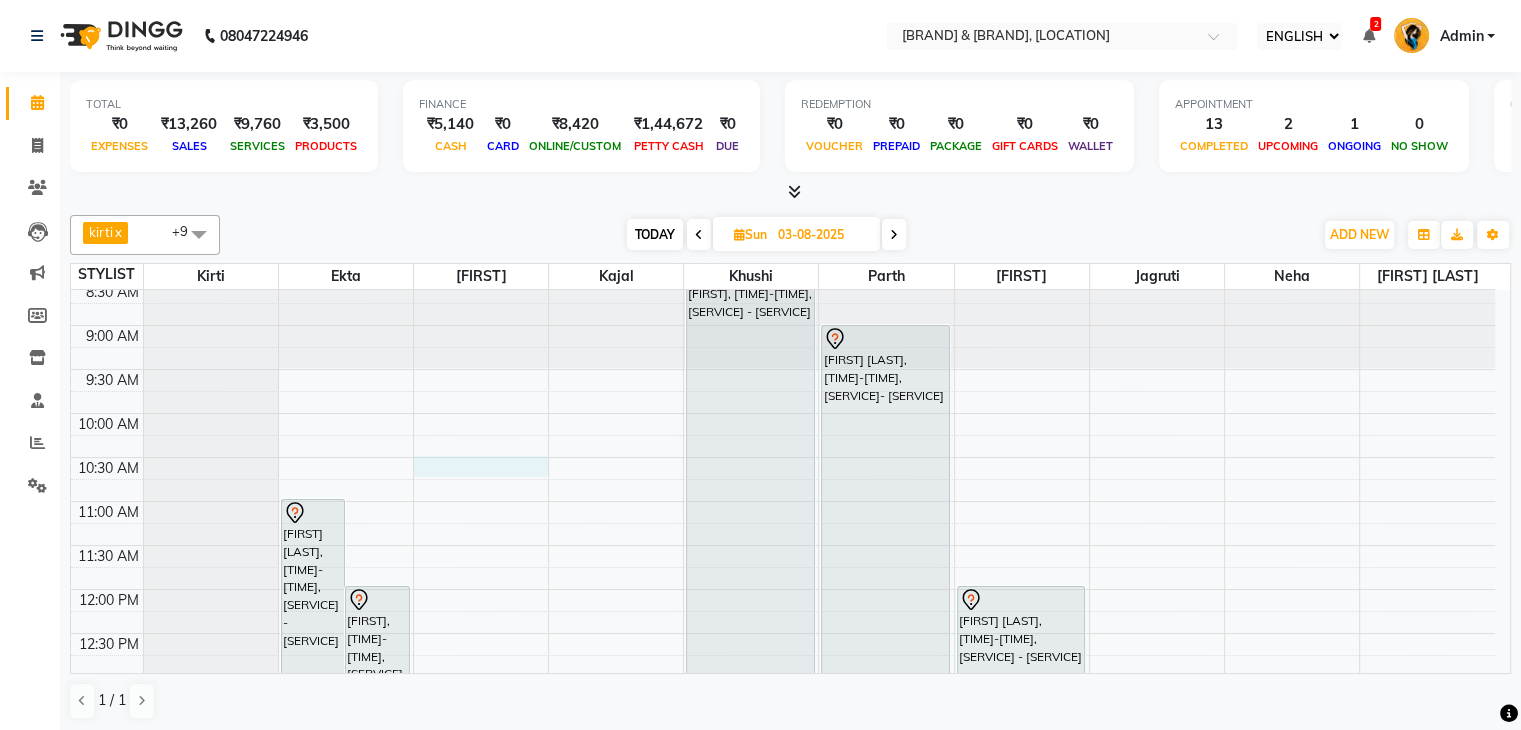 click on "[FIRST] [LAST], [TIME]-[TIME], [SERVICE] - [SERVICE]             [FIRST] [LAST], [TIME]-[TIME], [SERVICE] - [SERVICE]             [FIRST] [LAST], [TIME]-[TIME], [SERVICE] - [SERVICE]             [FIRST] [LAST], [TIME]-[TIME], [SERVICE] - [SERVICE]             [FIRST] [LAST], [TIME]-[TIME], [SERVICE] - [SERVICE]             [FIRST] [LAST], [TIME]-[TIME], [SERVICE] - [SERVICE]             [FIRST], [TIME]-[TIME], [SERVICE] - [SERVICE]             [FIRST] [LAST], [TIME]-[TIME], [SERVICE] - [SERVICE]             [FIRST] [LAST], [TIME]-[TIME], [SERVICE] - [SERVICE]" at bounding box center [783, 809] 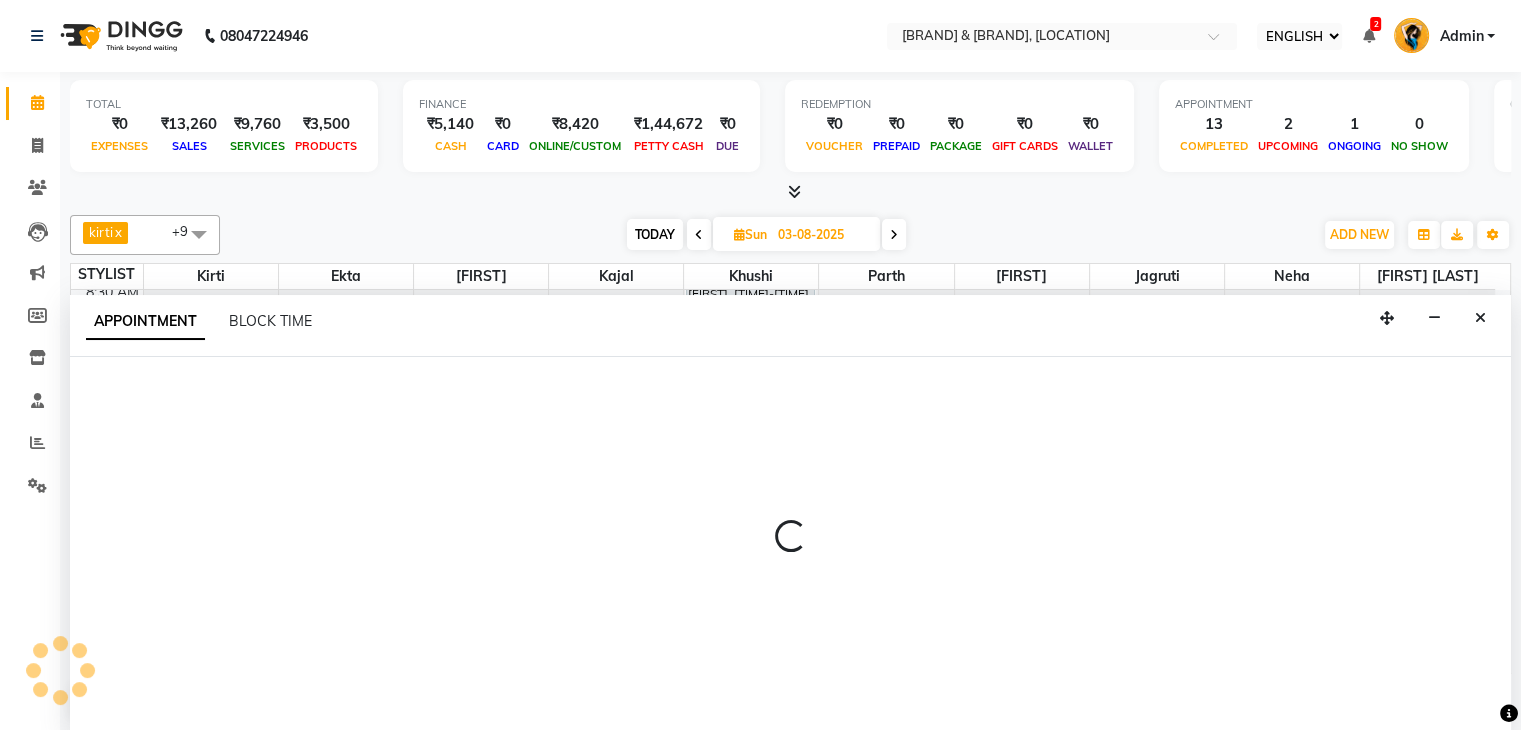 scroll, scrollTop: 1, scrollLeft: 0, axis: vertical 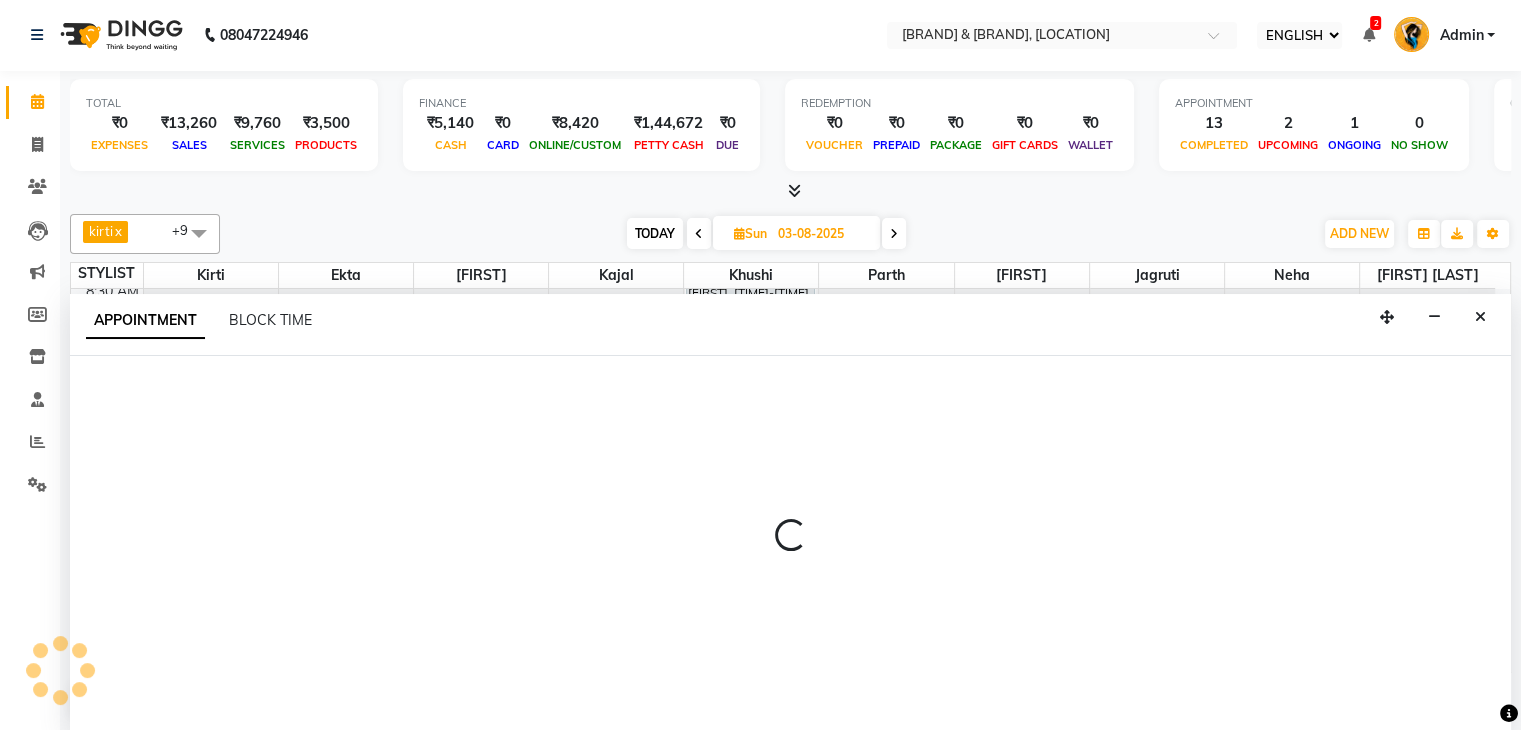 select on "66484" 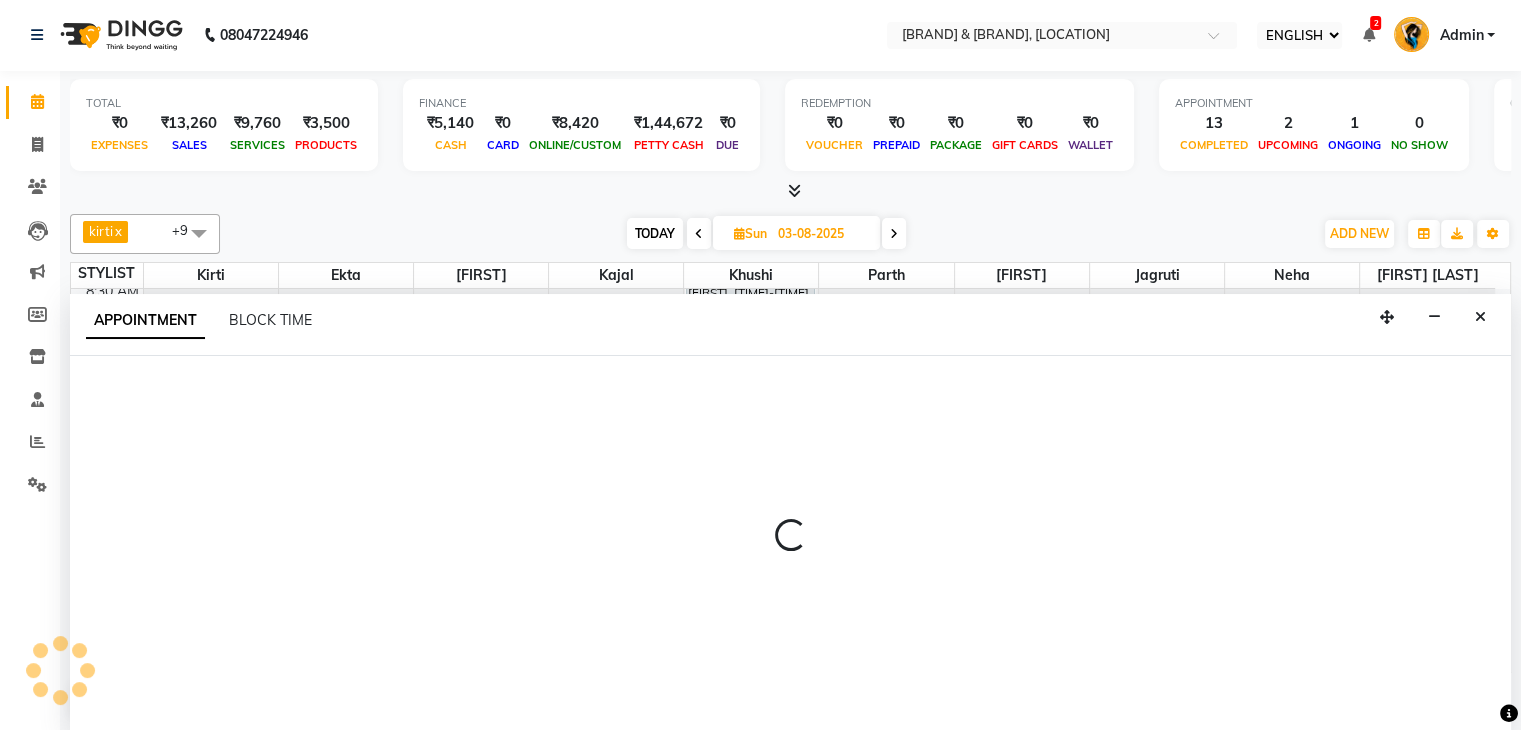 select on "630" 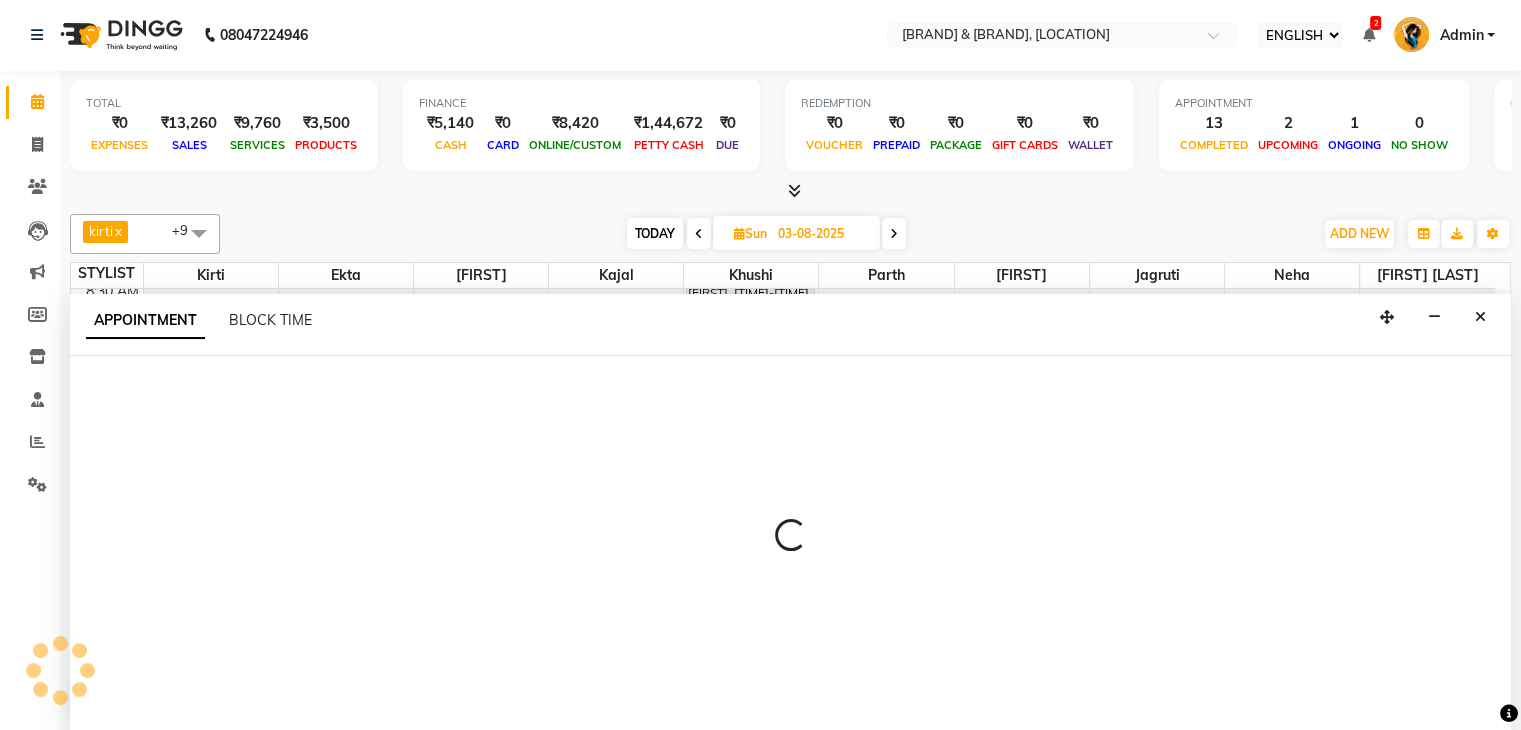 select on "tentative" 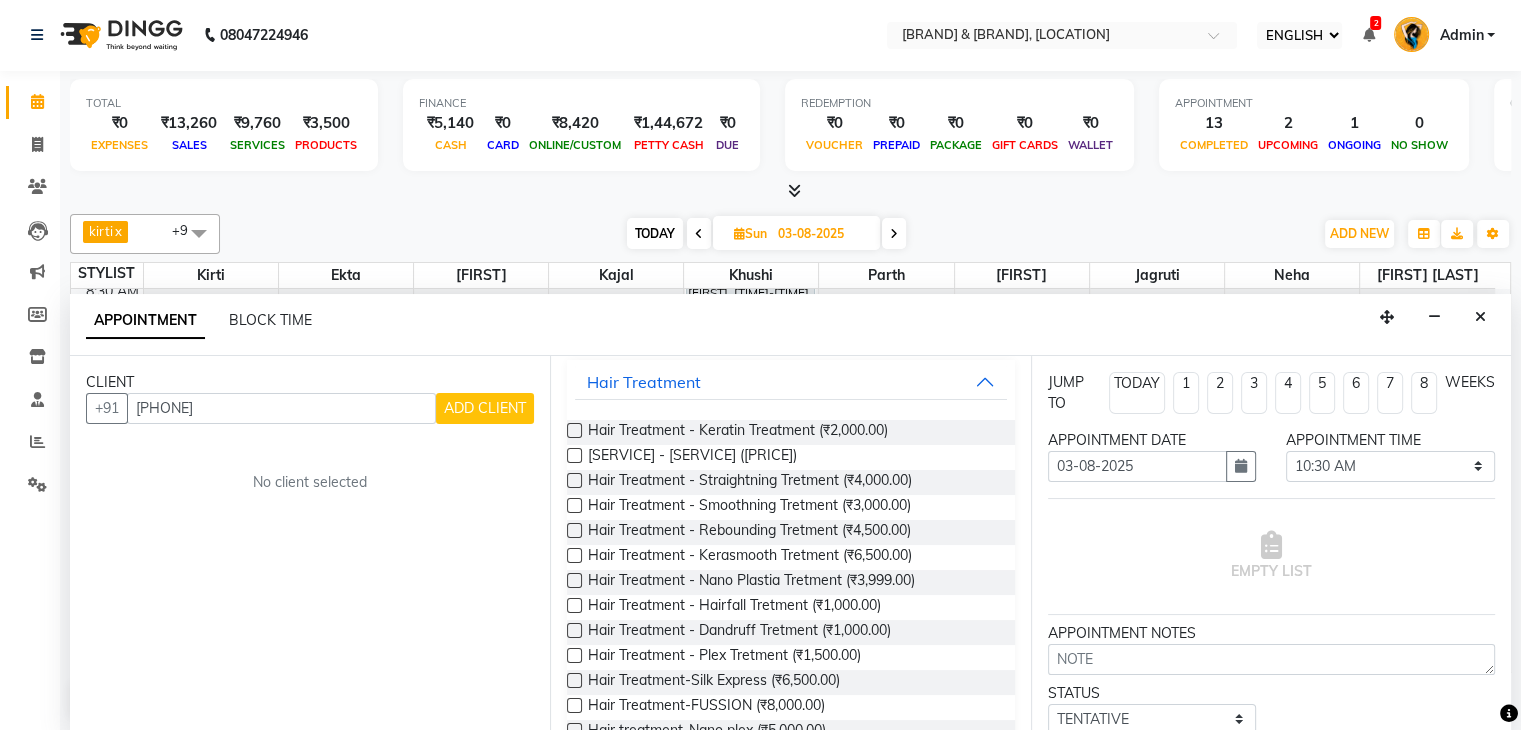 scroll, scrollTop: 128, scrollLeft: 0, axis: vertical 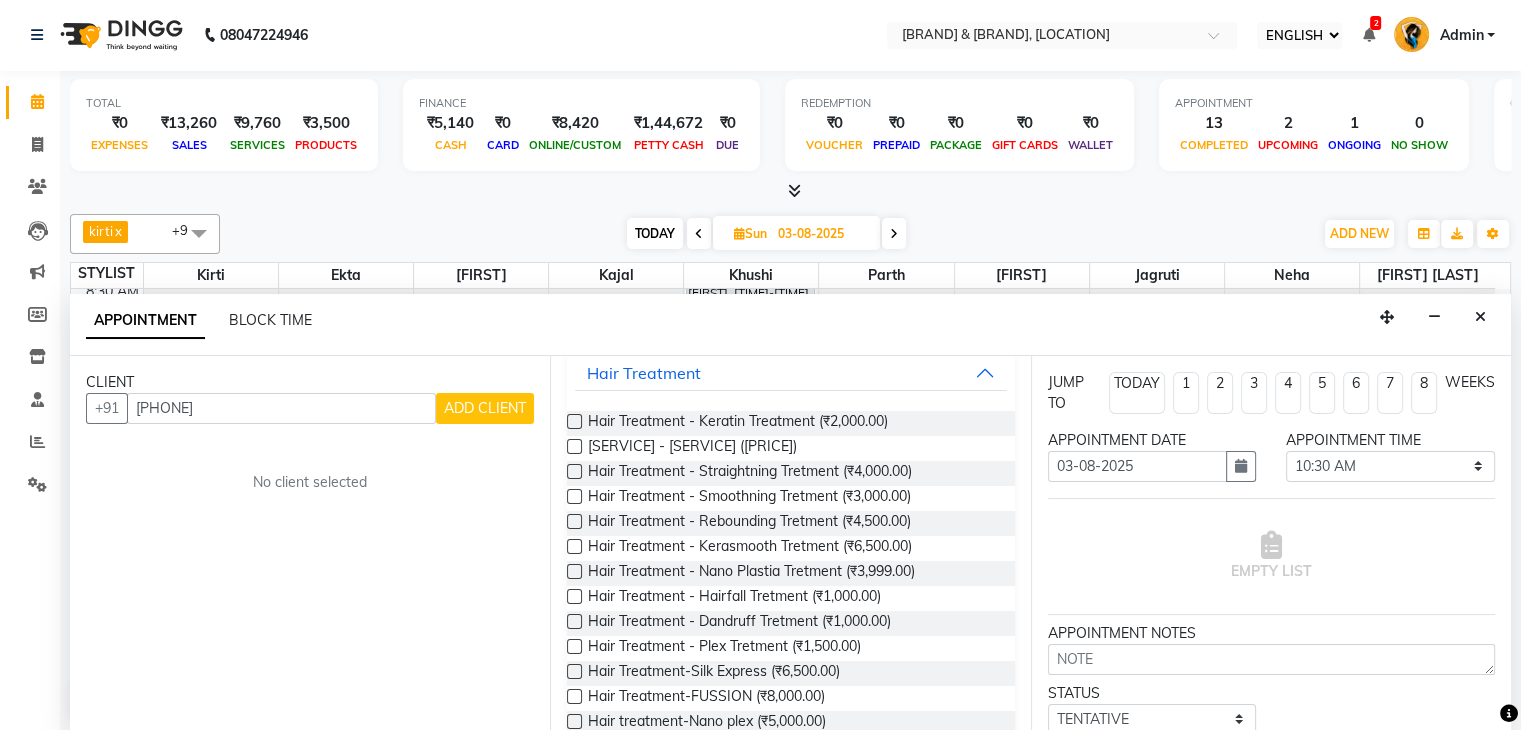 type on "[PHONE]" 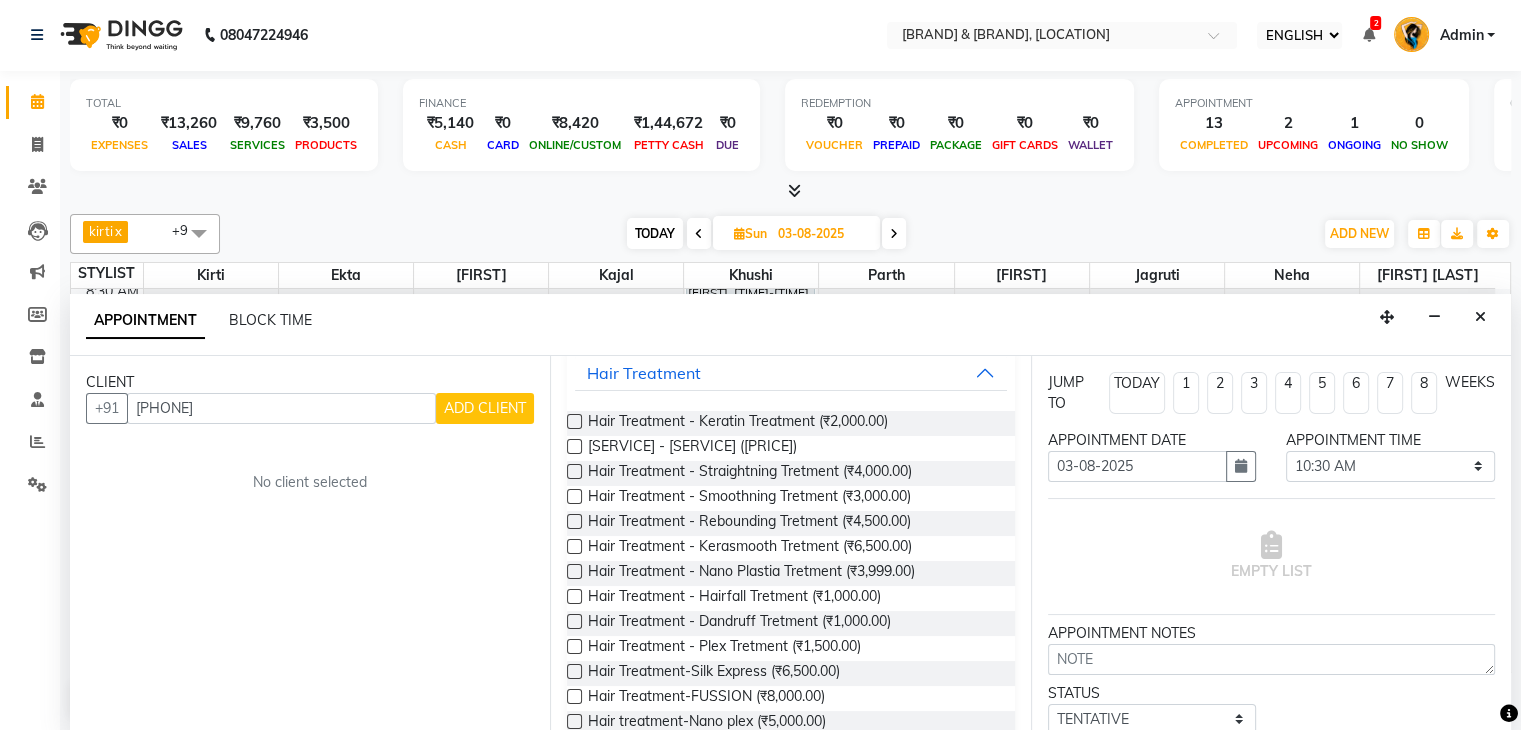 click at bounding box center [574, 446] 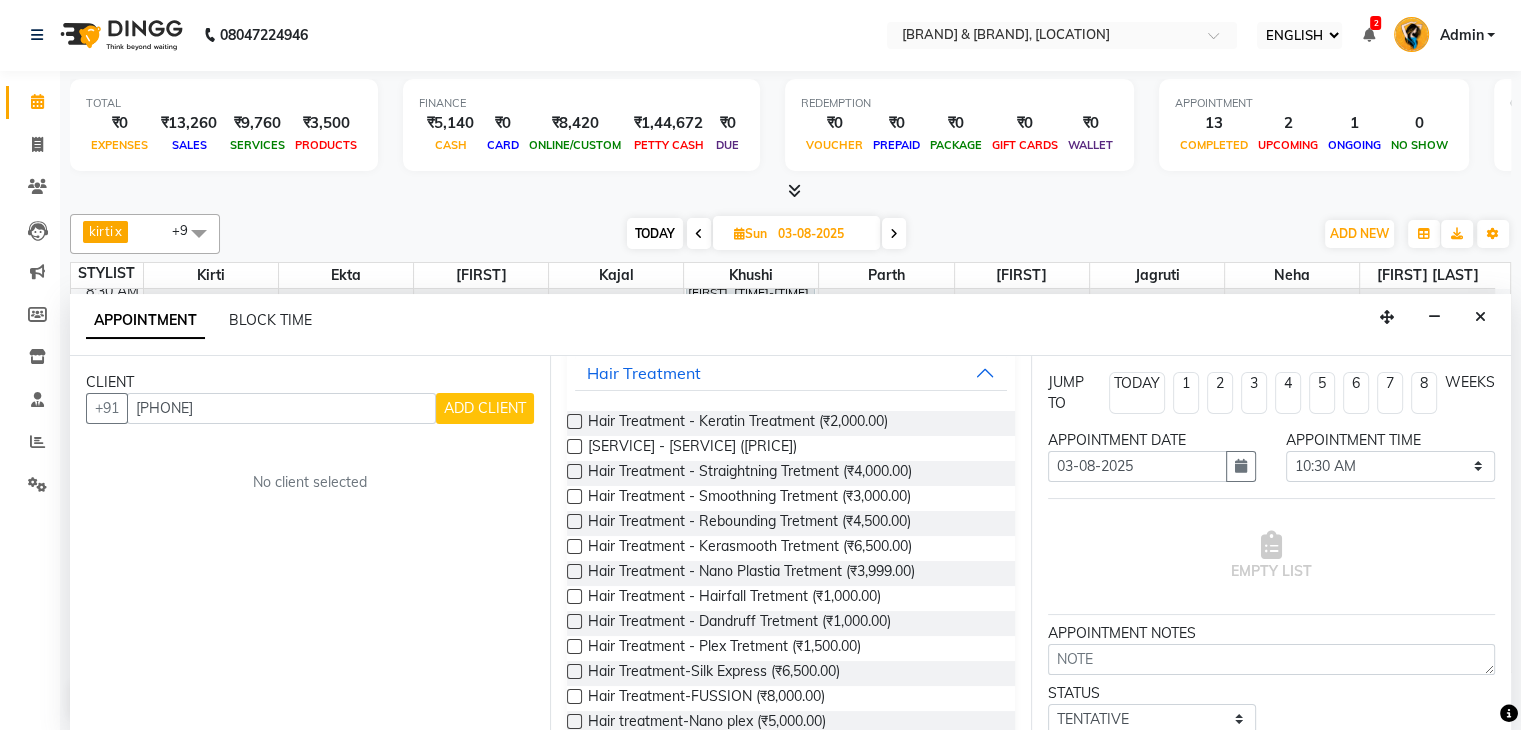 click at bounding box center (573, 448) 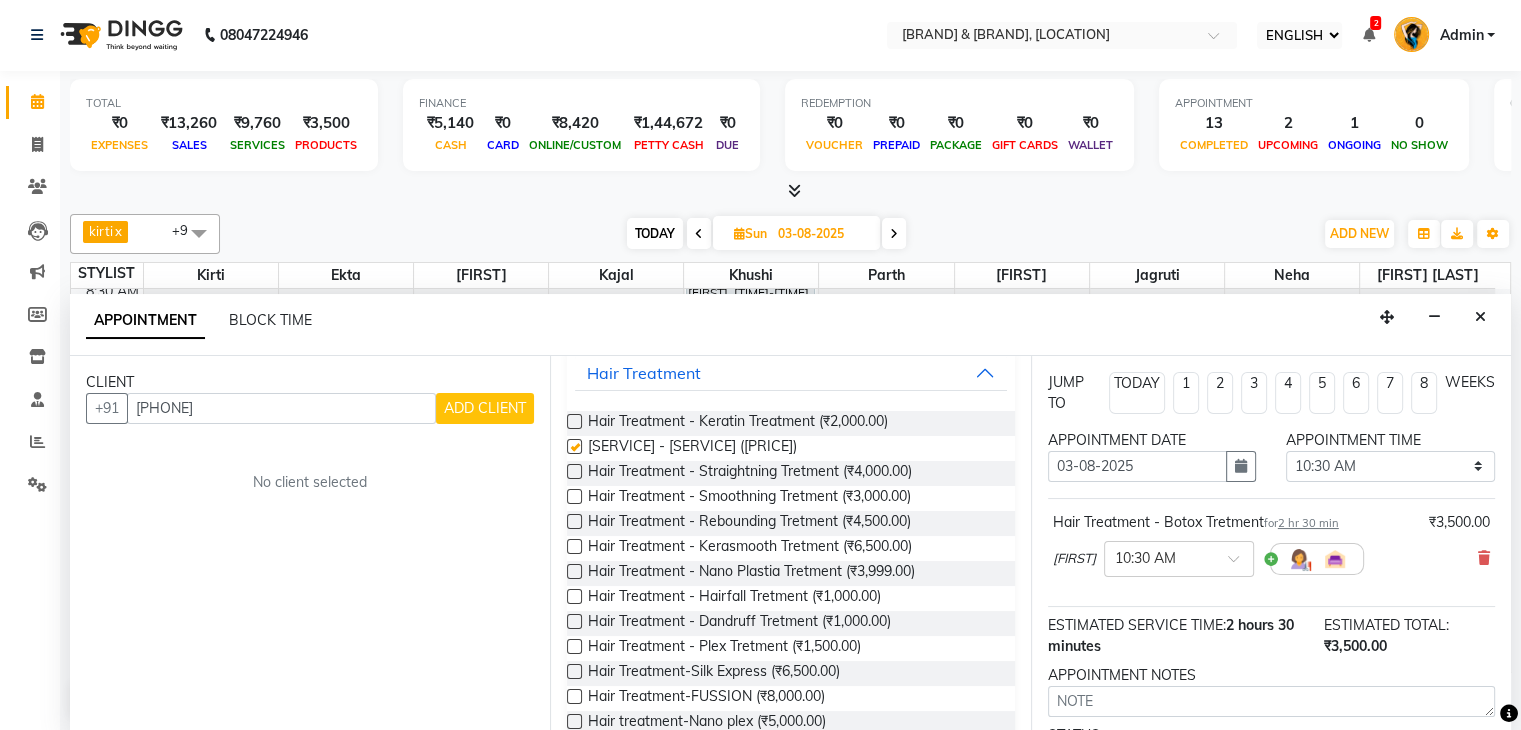 checkbox on "false" 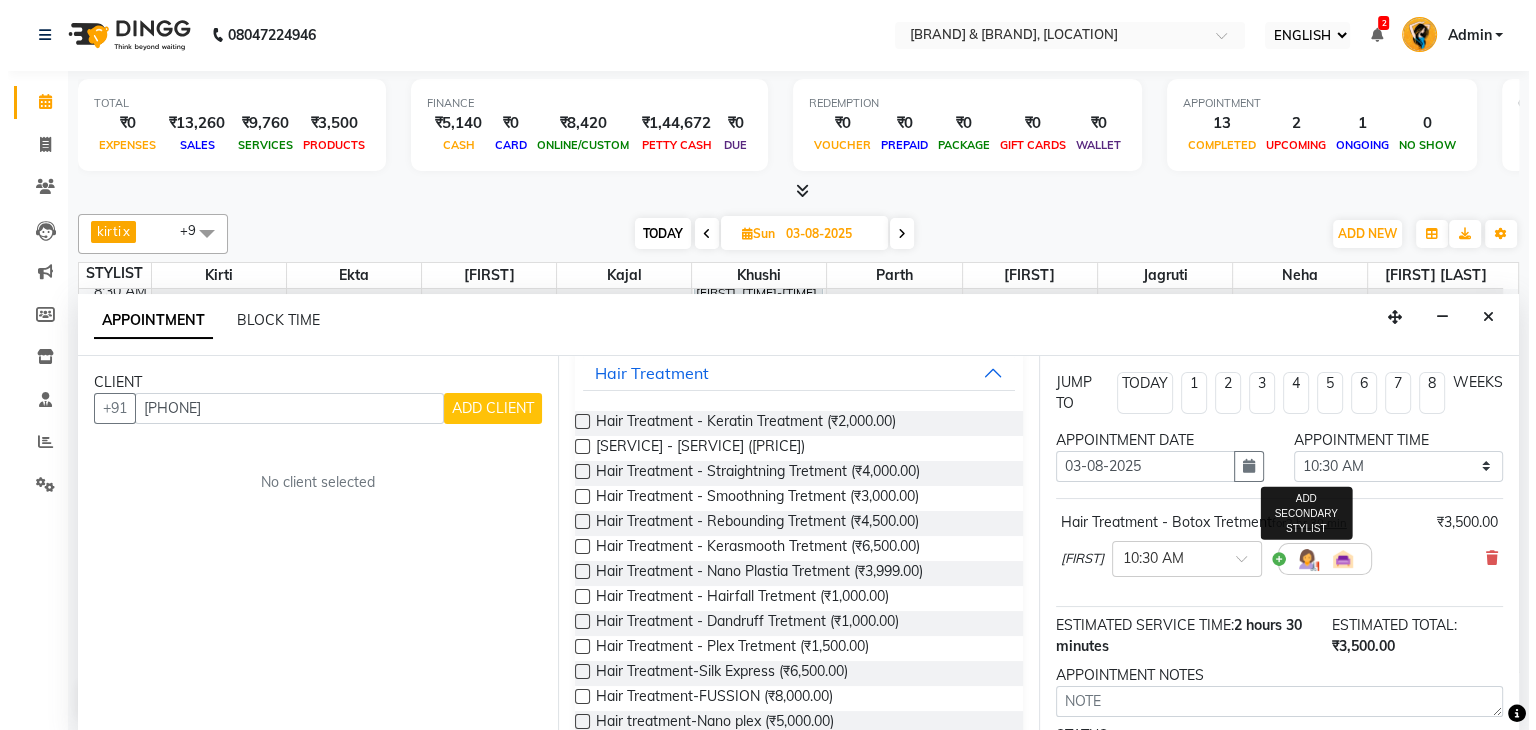scroll, scrollTop: 0, scrollLeft: 0, axis: both 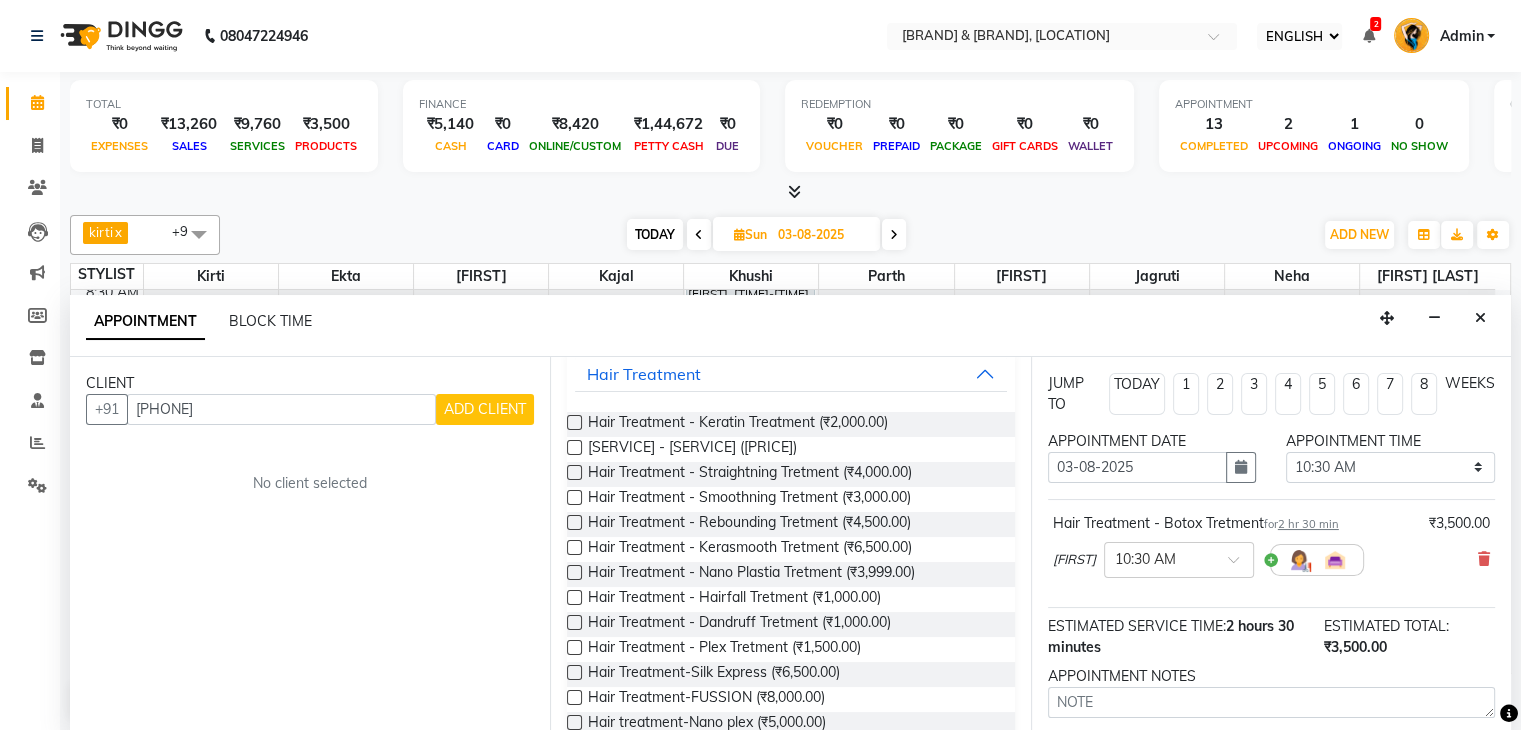 click on "ADD CLIENT" at bounding box center (485, 409) 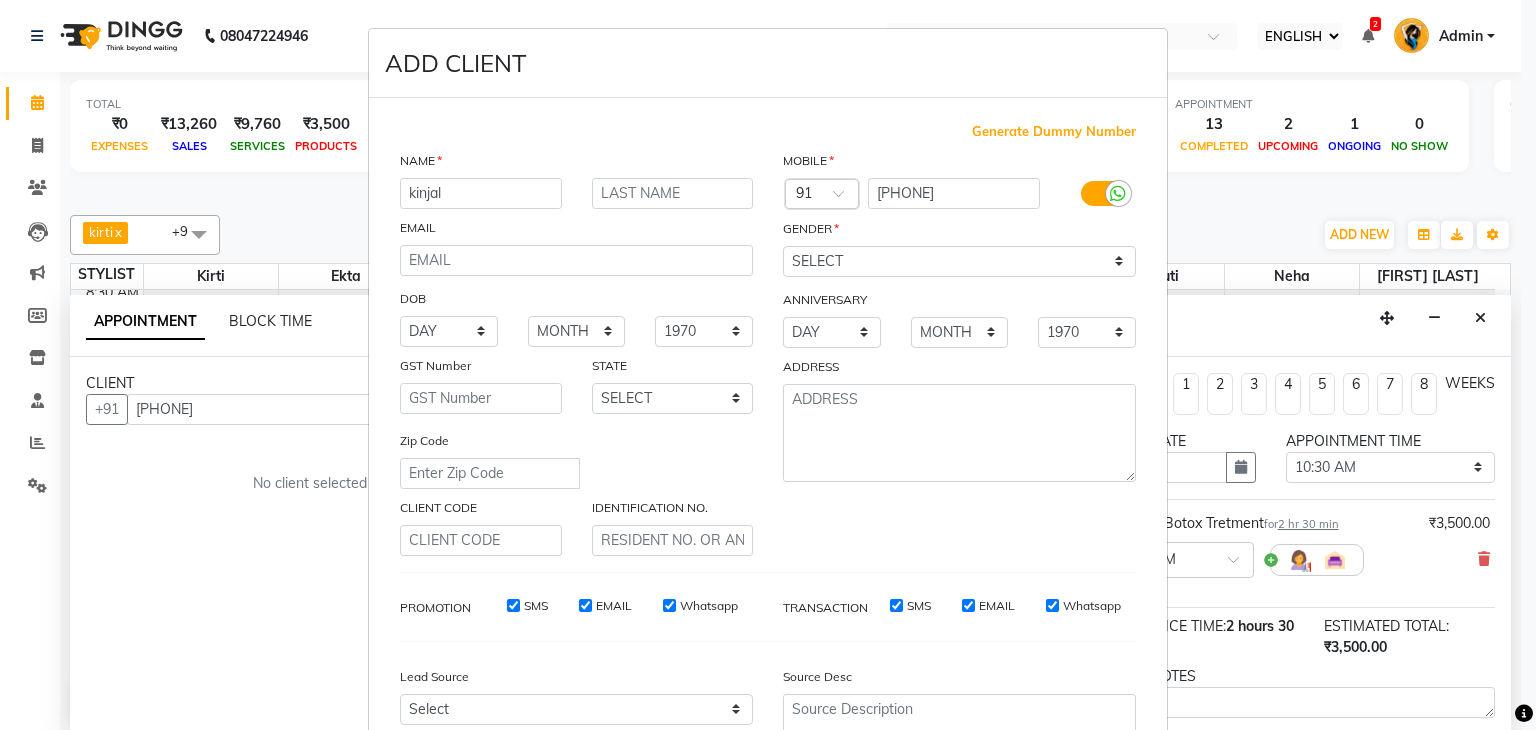 type on "kinjal" 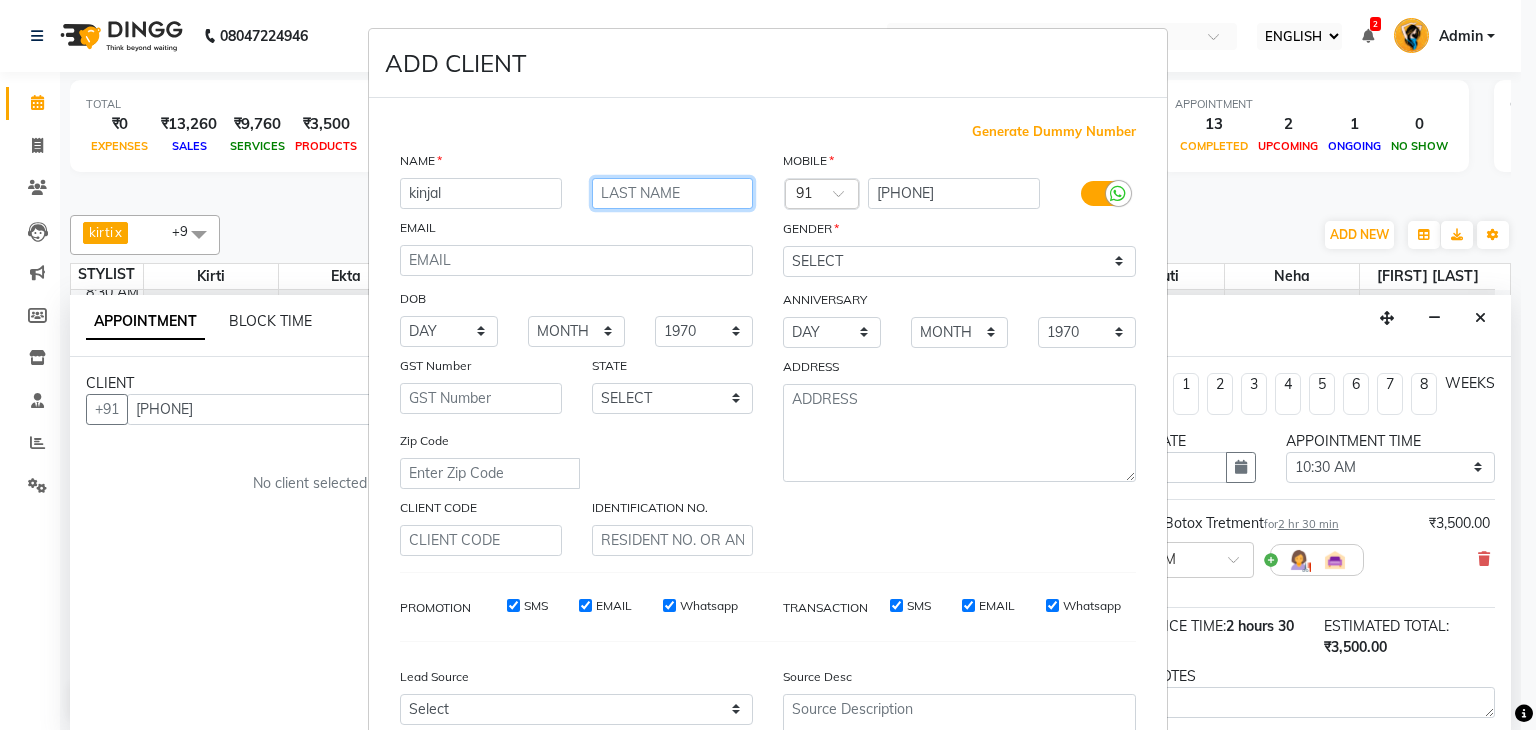 click at bounding box center [673, 193] 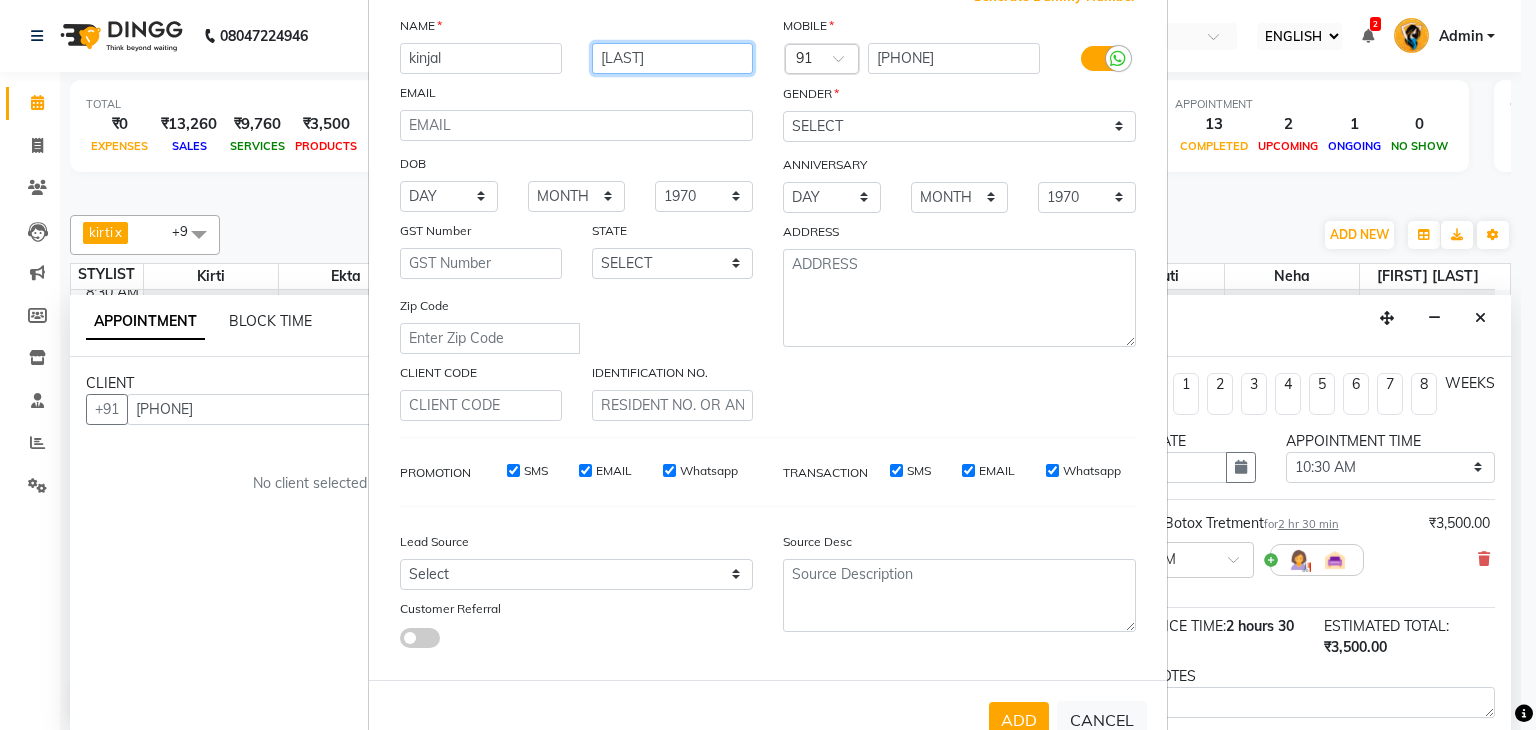 scroll, scrollTop: 136, scrollLeft: 0, axis: vertical 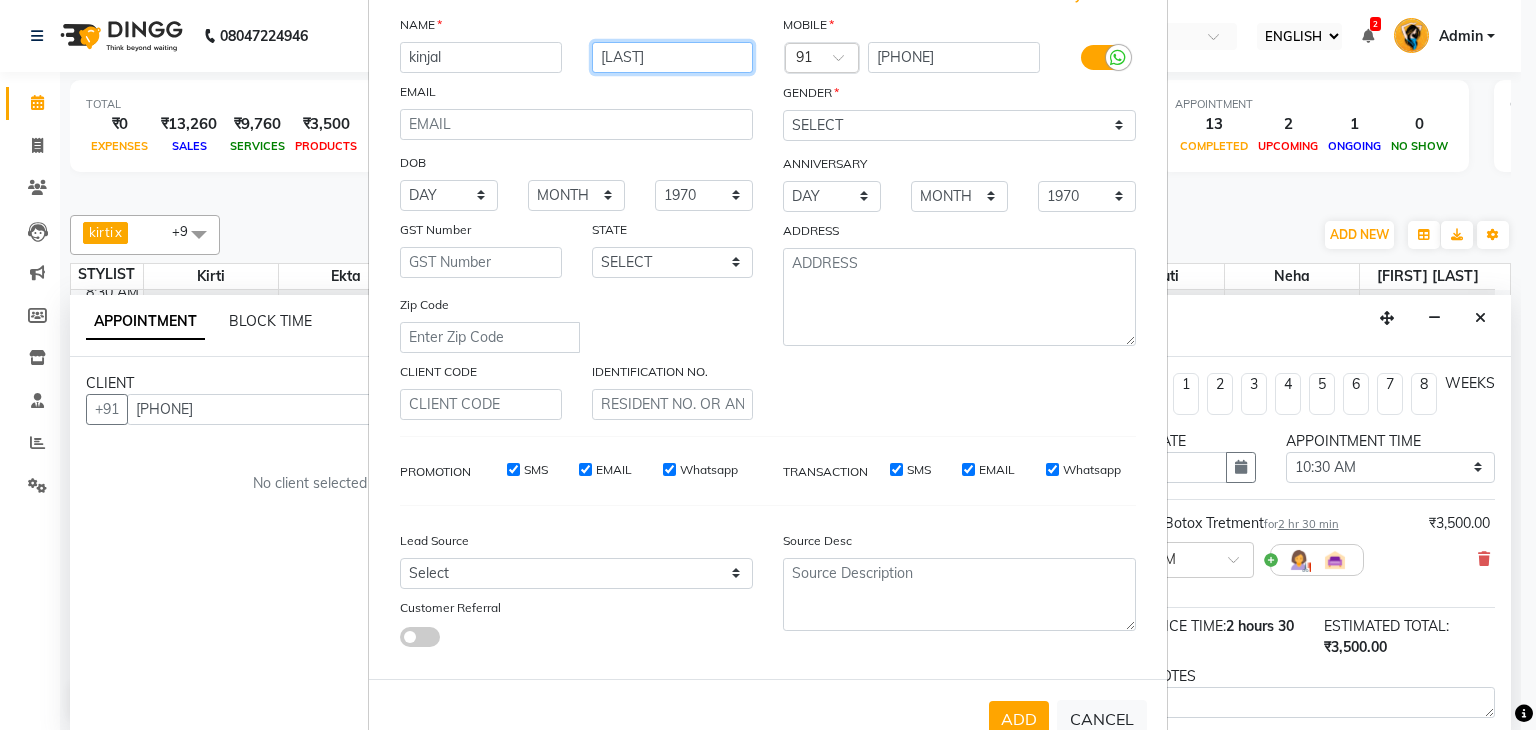 type on "[LAST]" 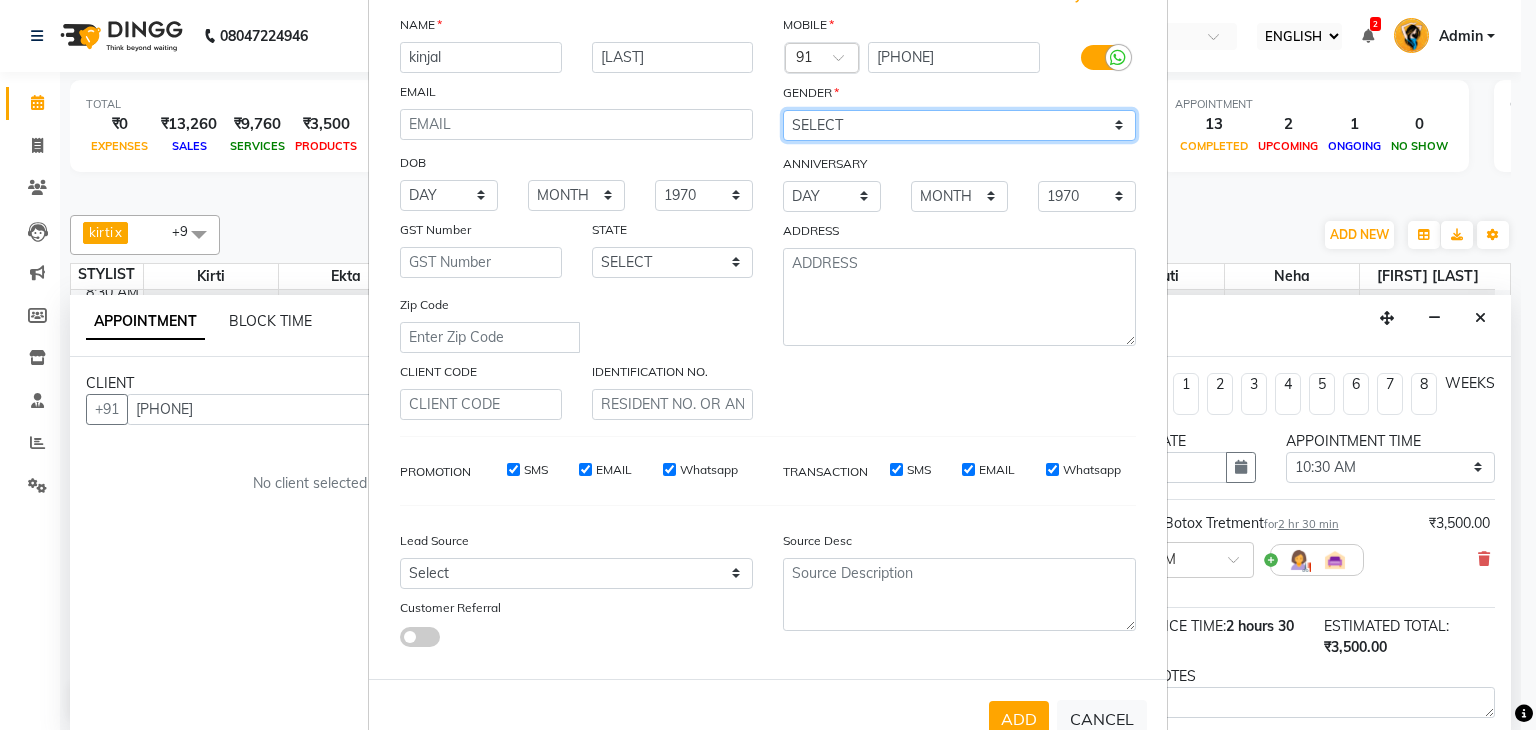 click on "SELECT MALE FEMALE OTHER PREFER NOT TO SAY" at bounding box center (959, 125) 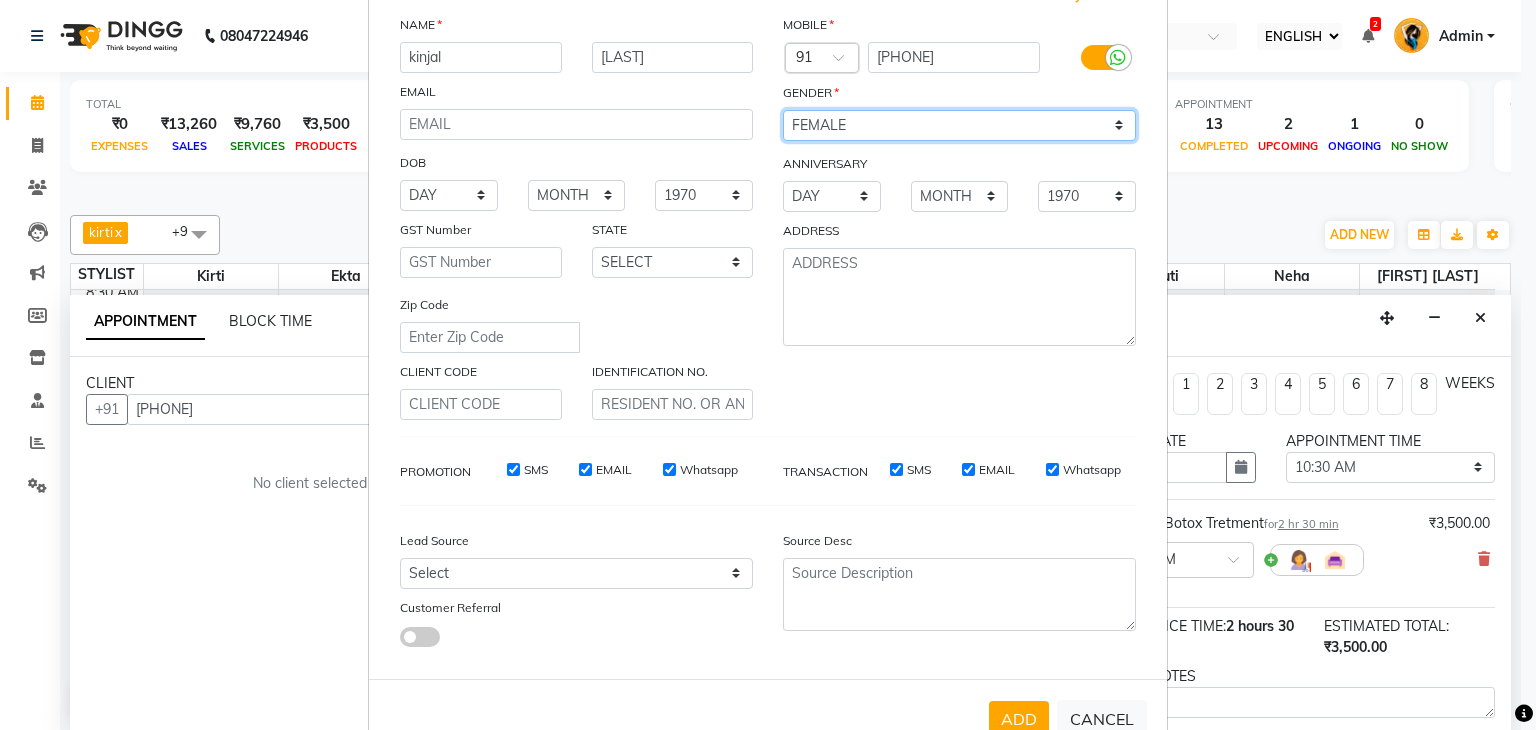 click on "SELECT MALE FEMALE OTHER PREFER NOT TO SAY" at bounding box center [959, 125] 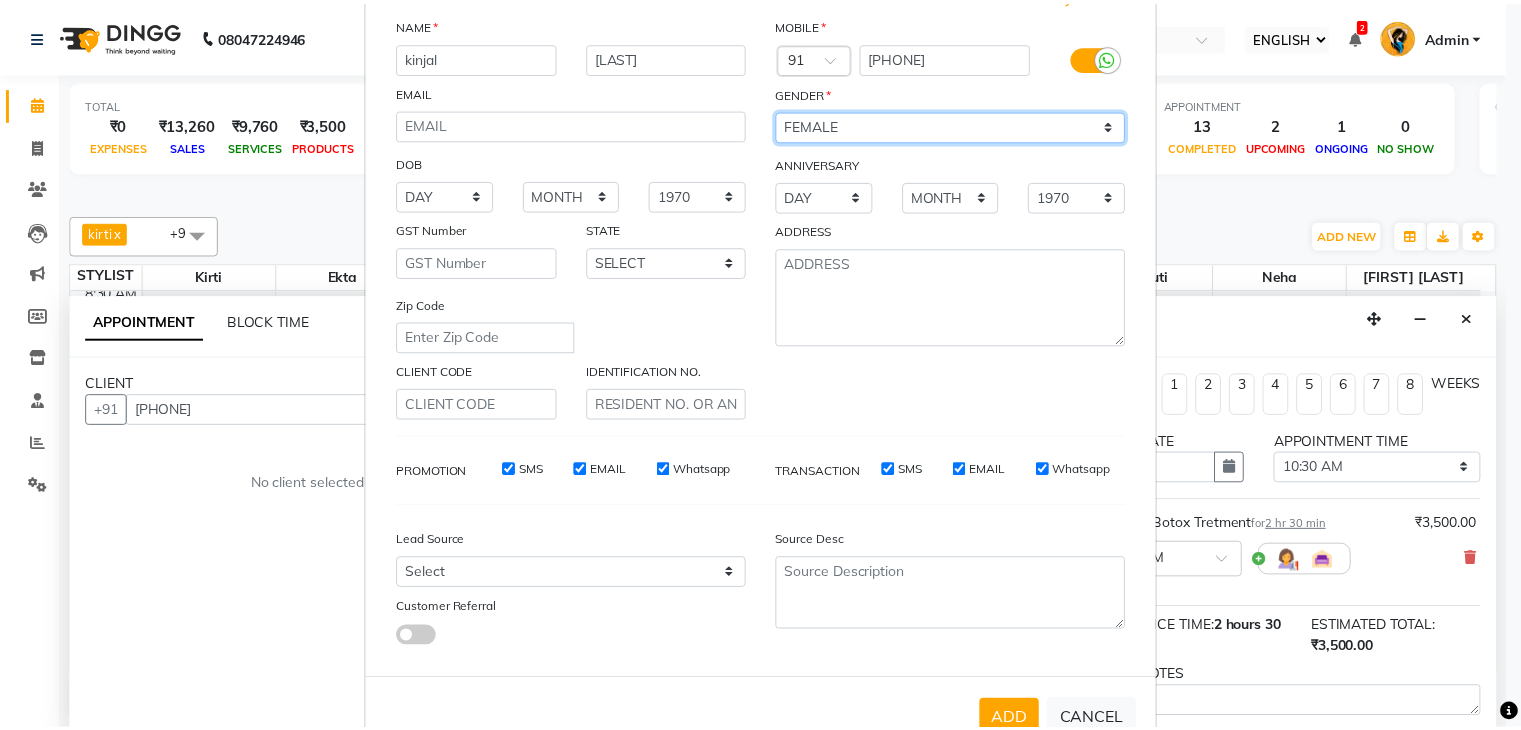 scroll, scrollTop: 203, scrollLeft: 0, axis: vertical 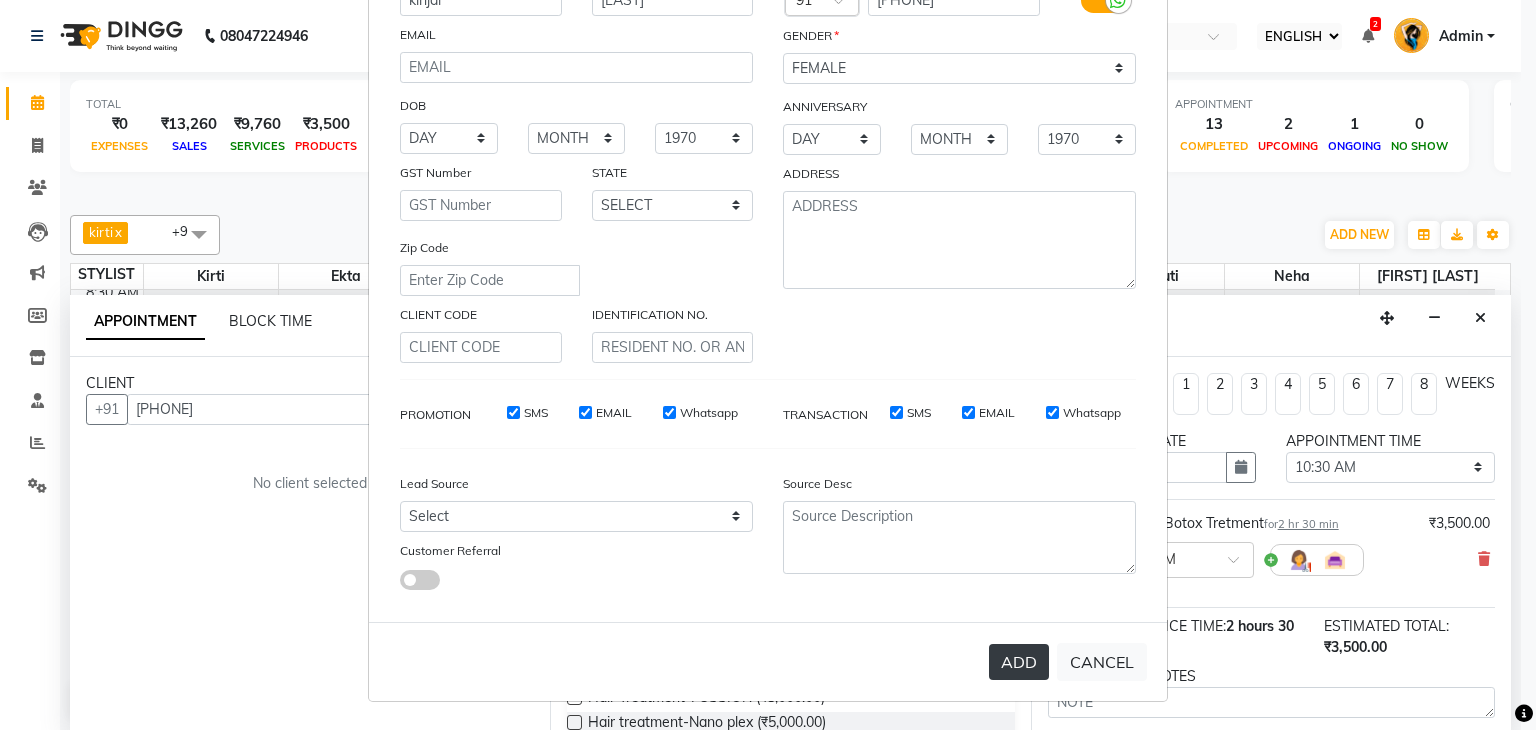 click on "ADD" at bounding box center [1019, 662] 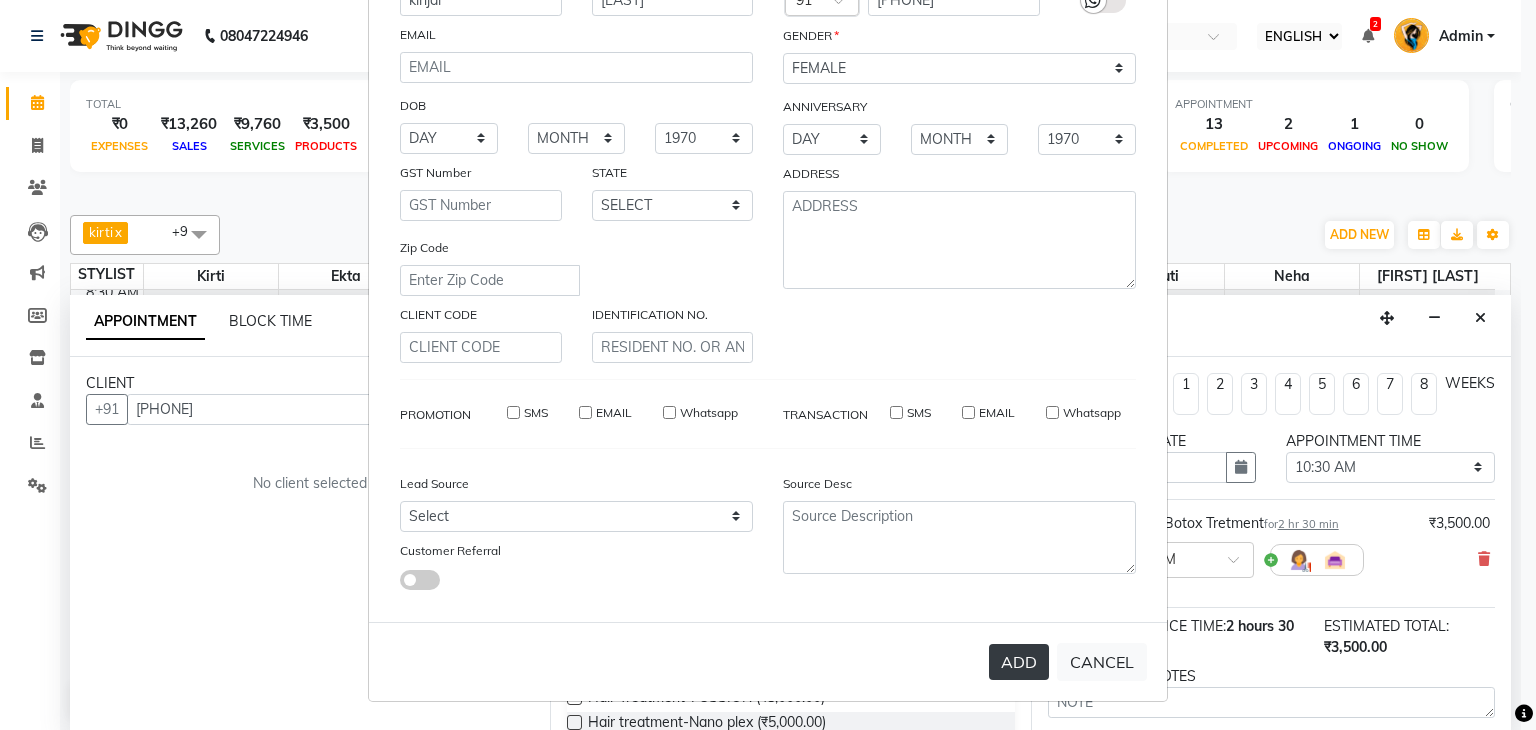 type 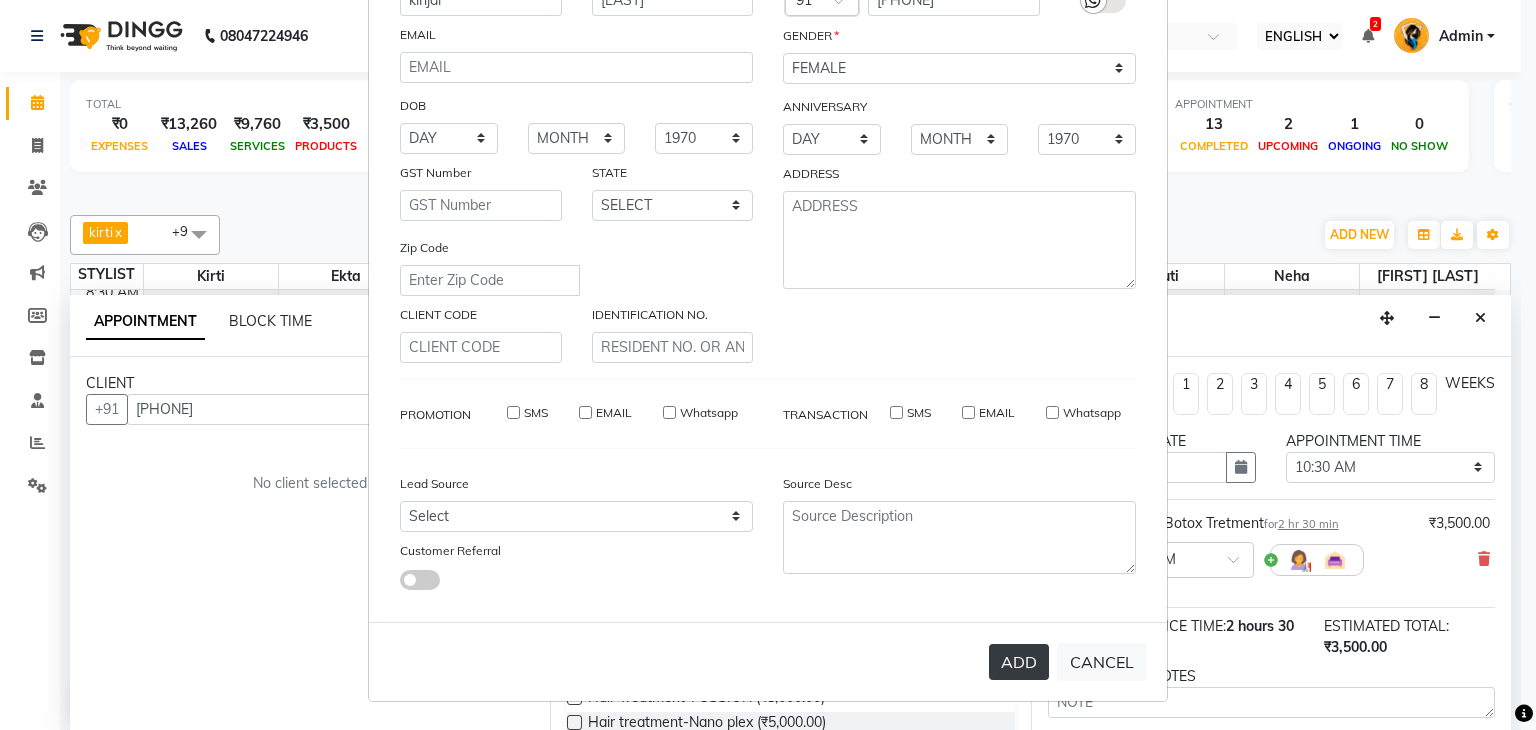 type 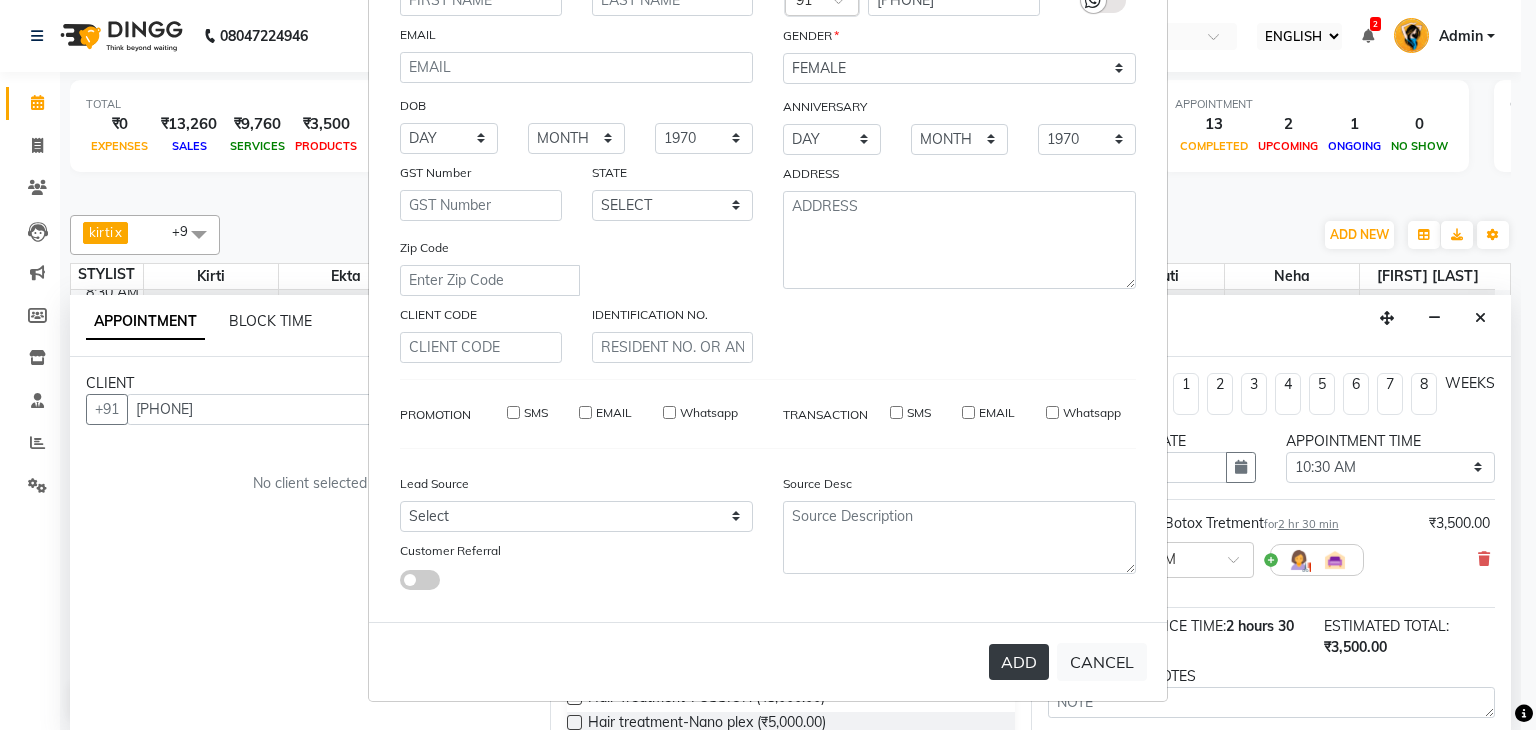 select 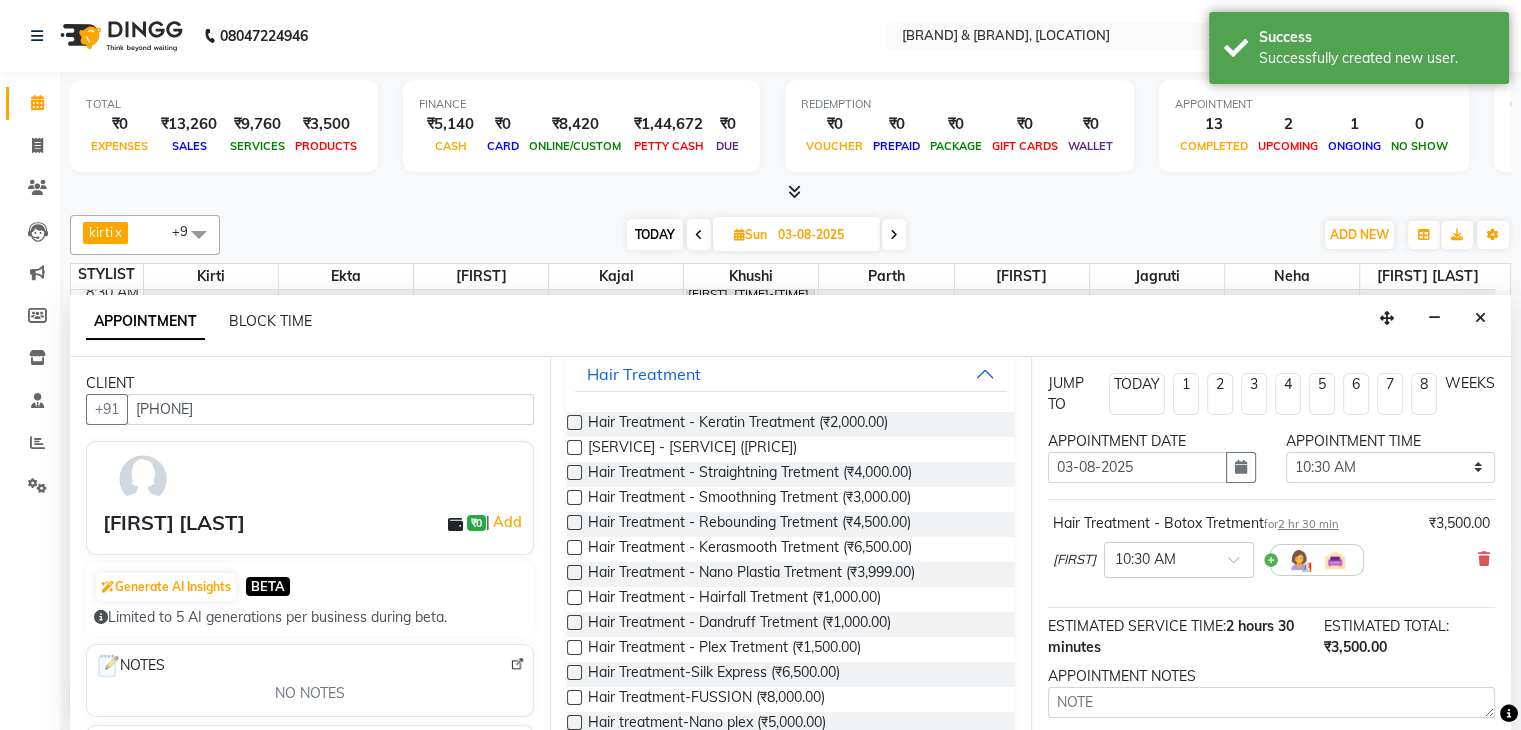 scroll, scrollTop: 170, scrollLeft: 0, axis: vertical 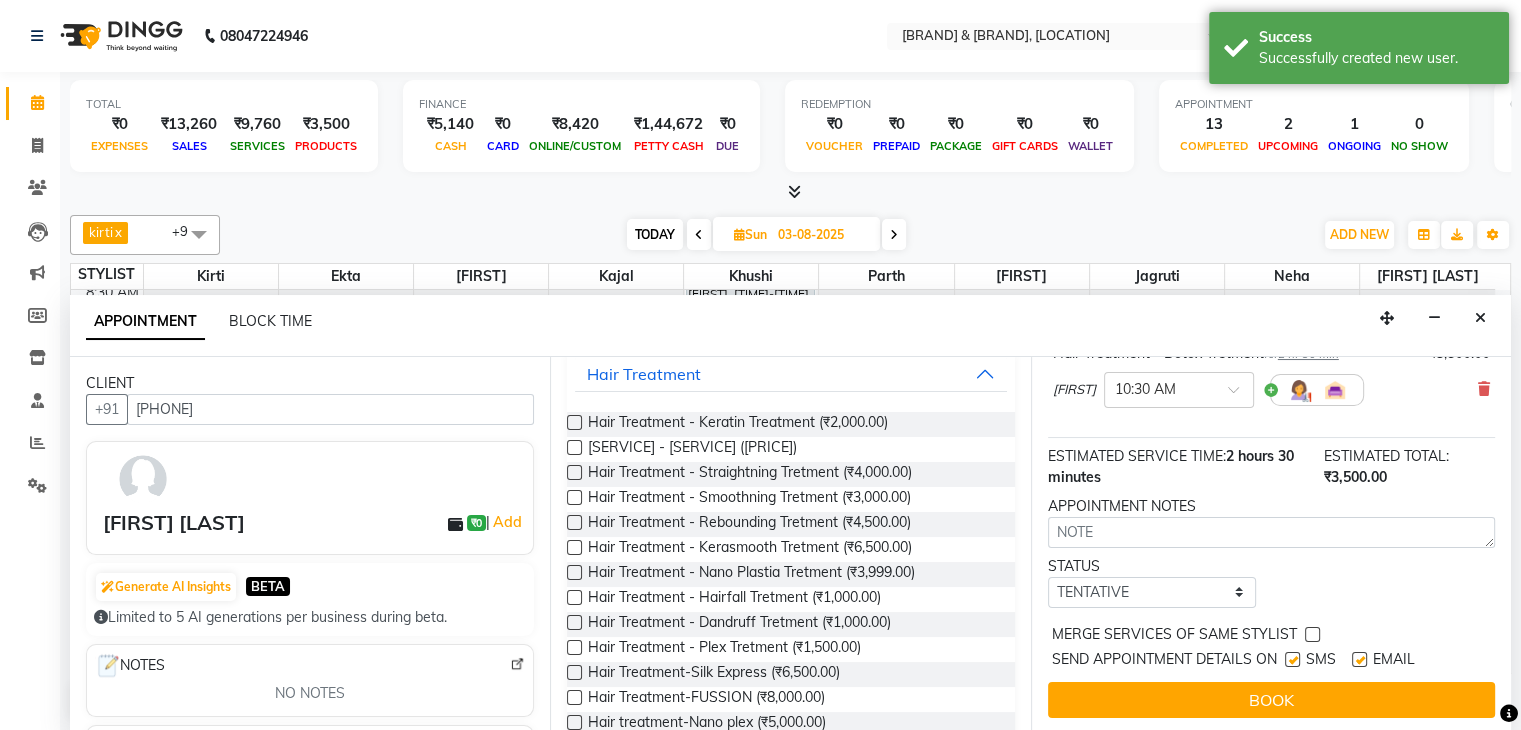 click on "EMAIL" at bounding box center [1391, 661] 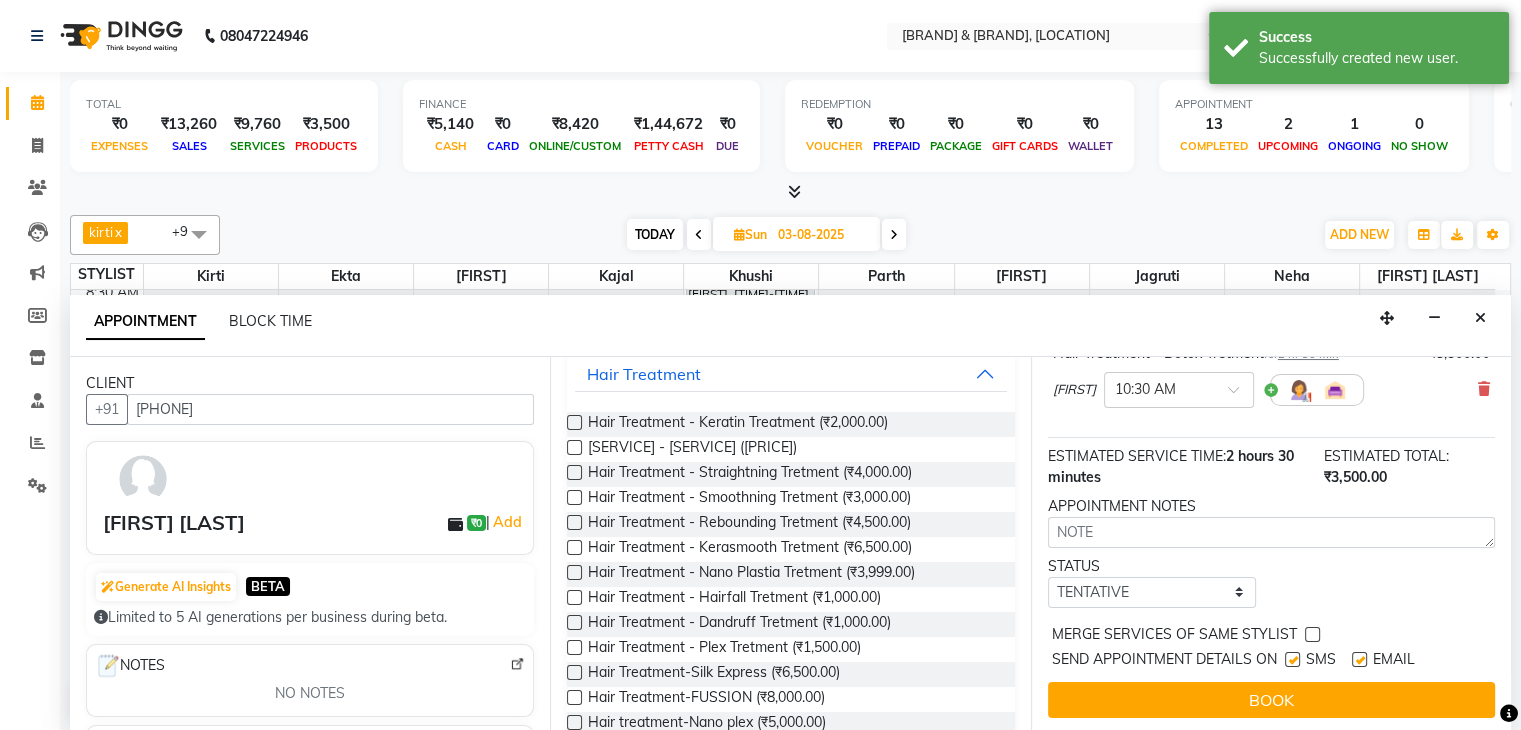 click at bounding box center [1358, 661] 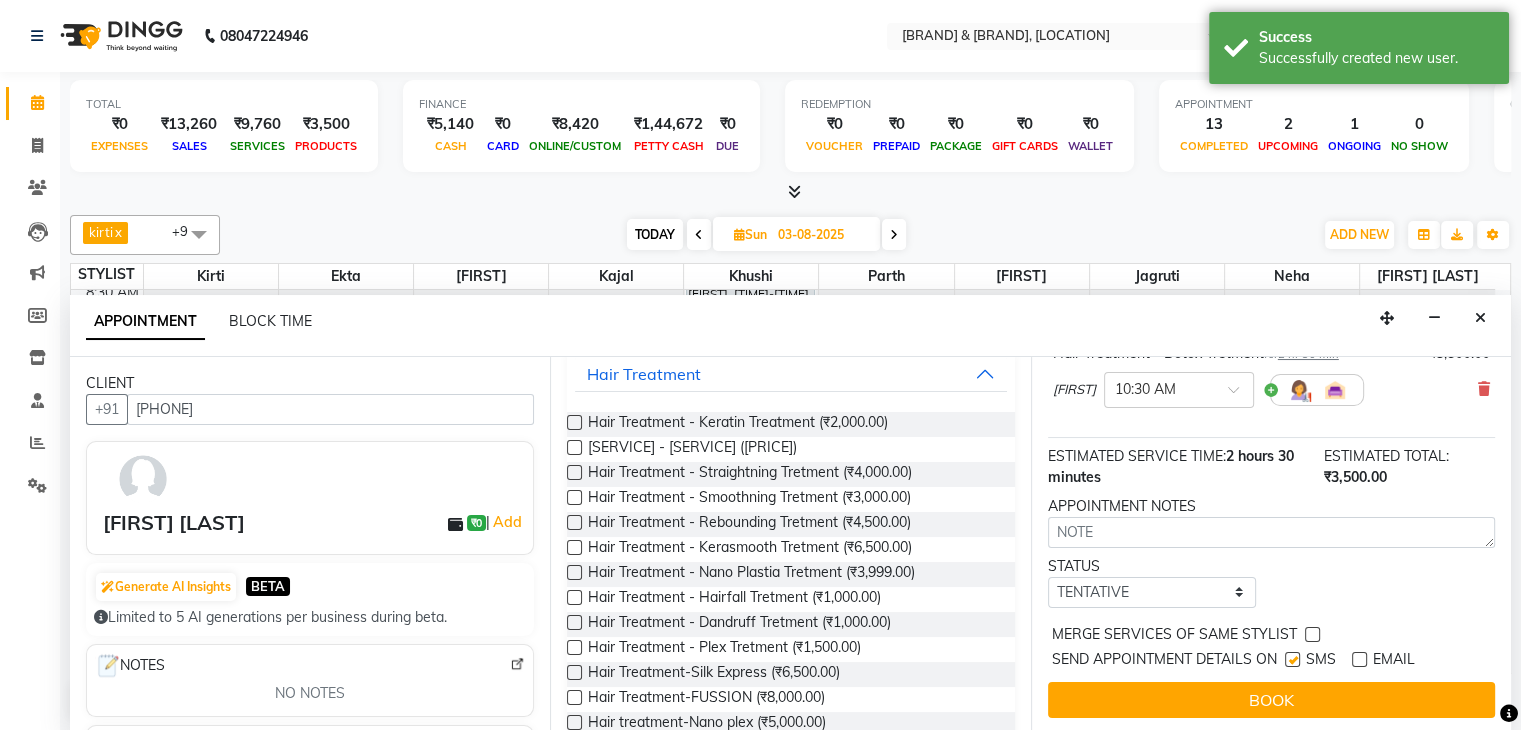 click at bounding box center [1292, 659] 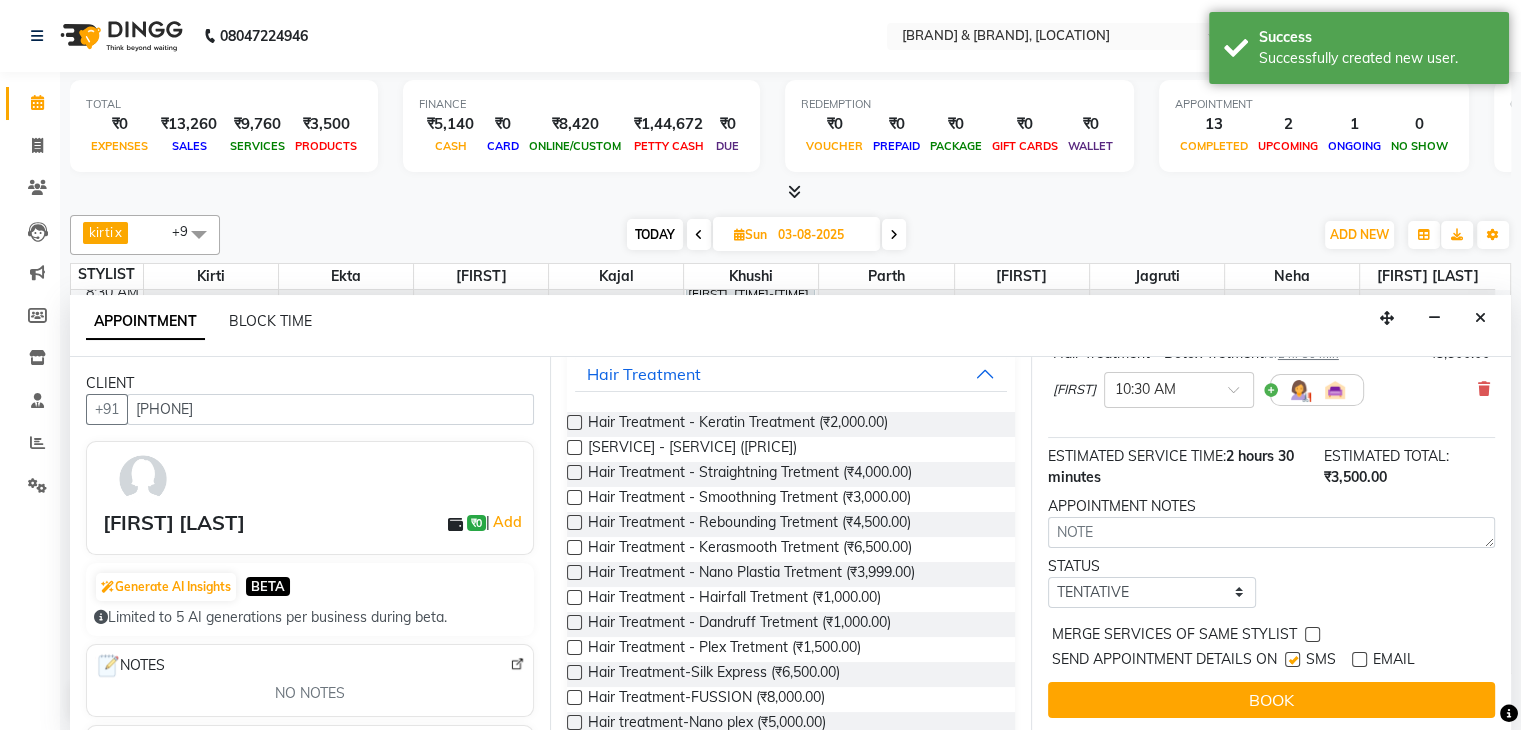 click at bounding box center [1291, 661] 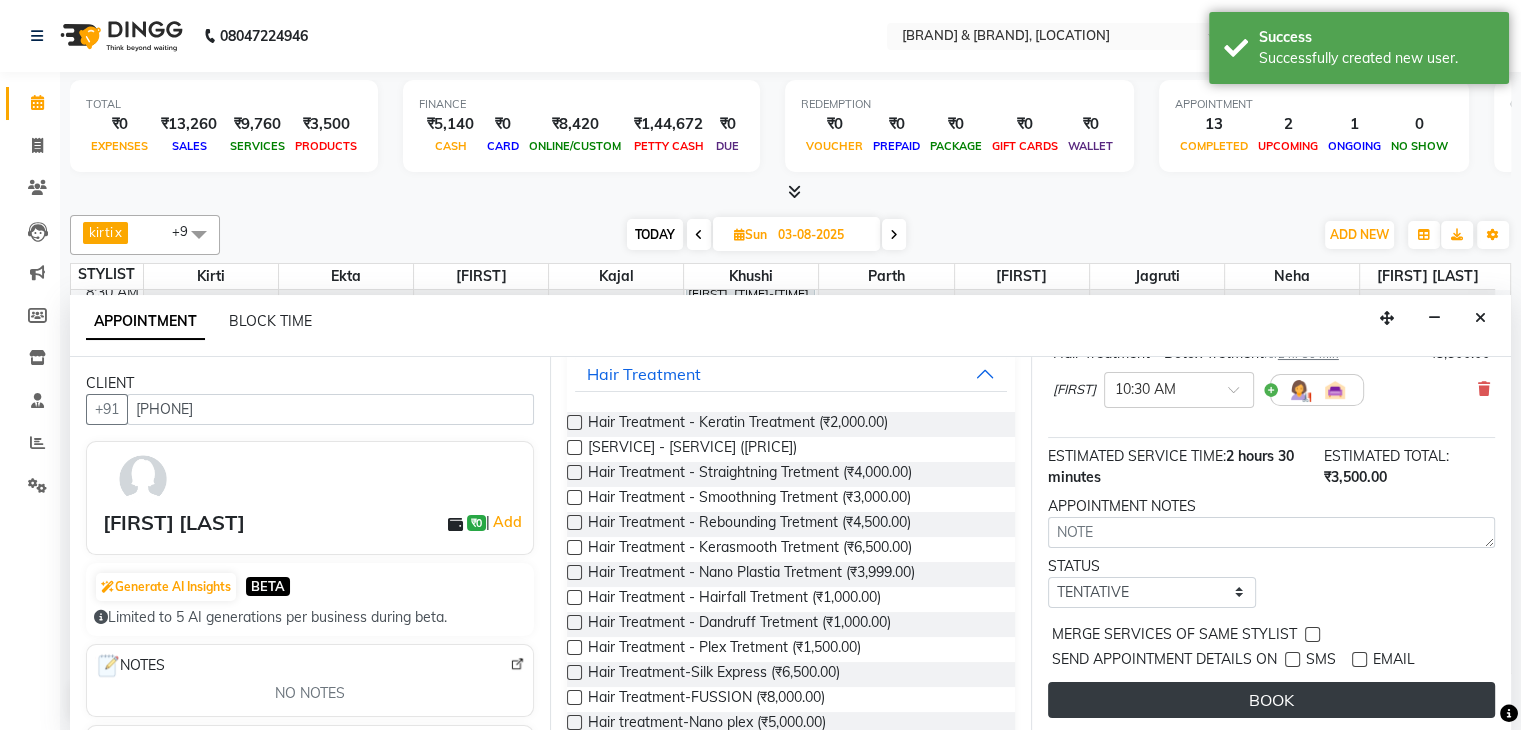 click on "BOOK" at bounding box center [1271, 700] 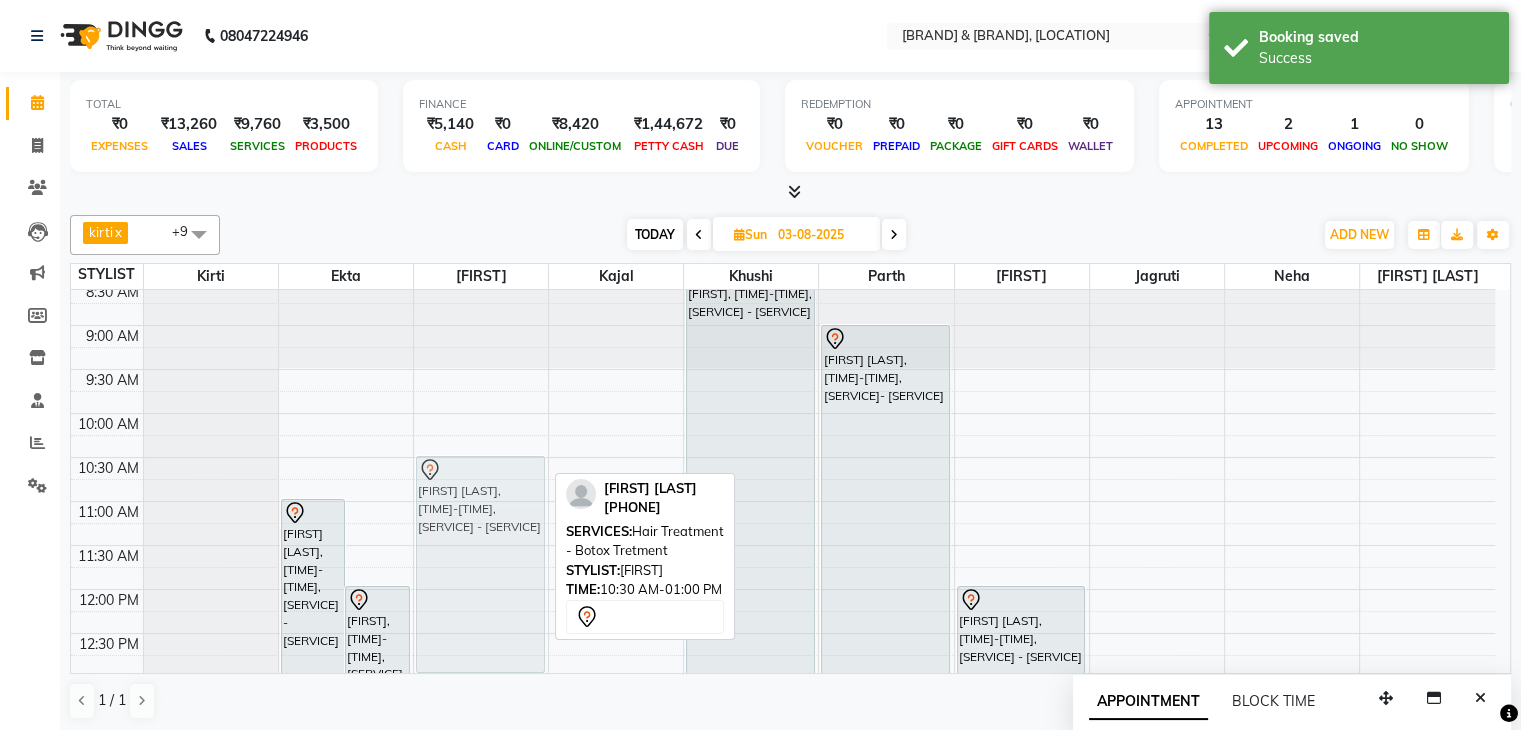 drag, startPoint x: 504, startPoint y: 473, endPoint x: 535, endPoint y: 462, distance: 32.89377 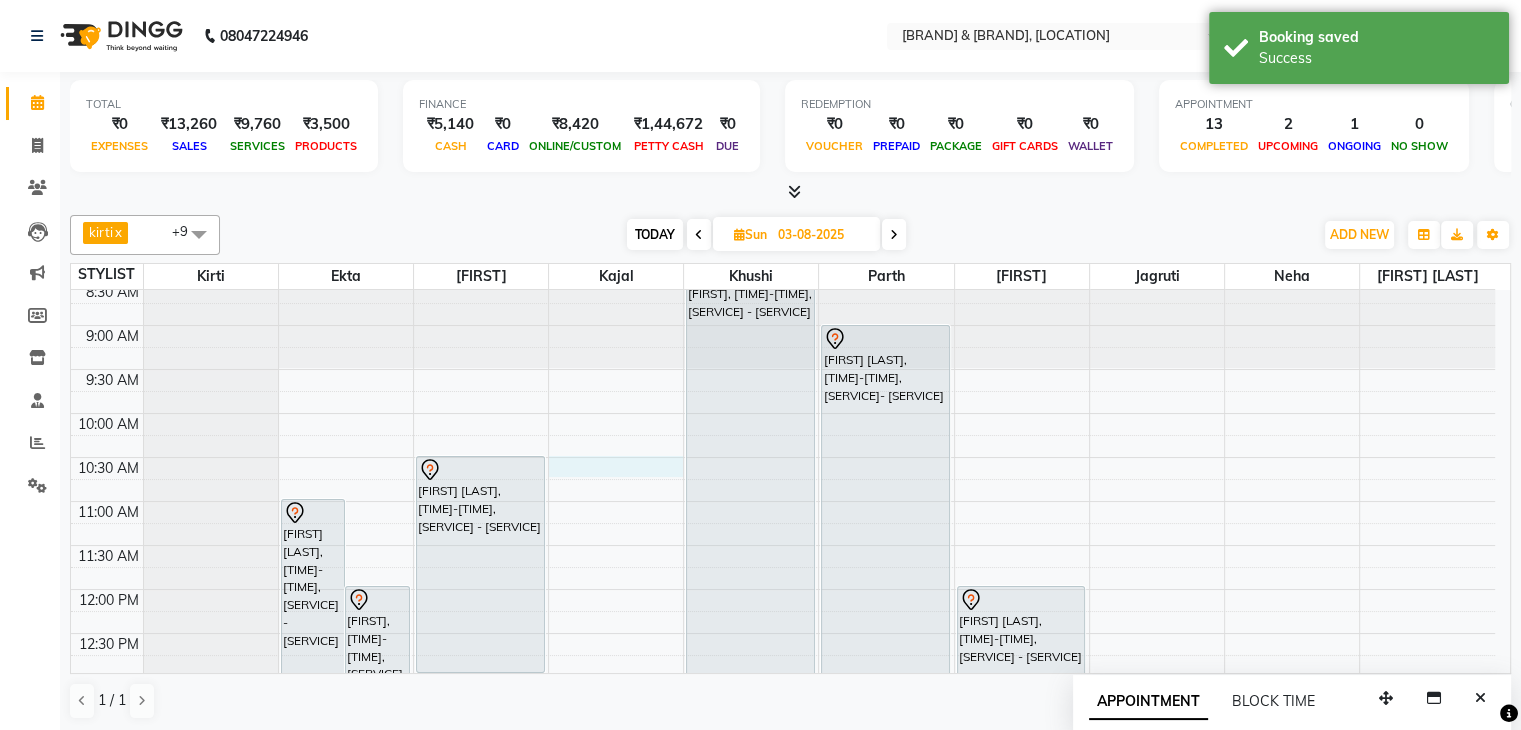 click on "[FIRST] [LAST], [TIME]-[TIME], [SERVICE] - [SERVICE]             [FIRST] [LAST], [TIME]-[TIME], [SERVICE] - [SERVICE]             [FIRST], [TIME]-[TIME], [SERVICE] - [SERVICE]             [FIRST] [LAST], [TIME]-[TIME], [SERVICE] - [SERVICE]             [FIRST] [LAST], [TIME]-[TIME], [SERVICE] - [SERVICE]             [FIRST] [LAST], [TIME]-[TIME], [SERVICE] - [SERVICE]             [FIRST], [TIME]-[TIME], [SERVICE] - [SERVICE]             [FIRST] [LAST], [TIME]-[TIME], [SERVICE] - [SERVICE]             [FIRST] [LAST], [TIME]-[TIME], [SERVICE] - [SERVICE]" at bounding box center (783, 809) 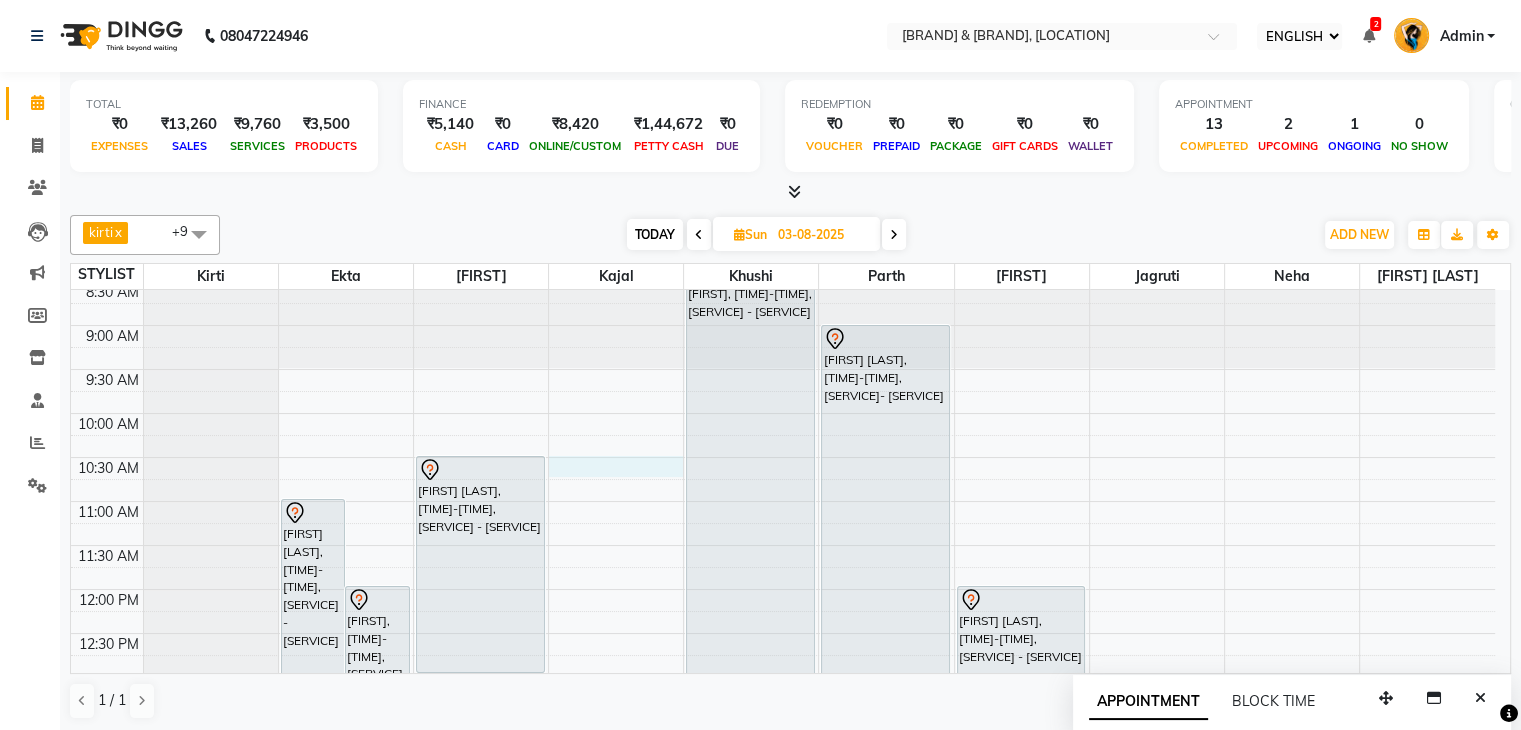 select on "68622" 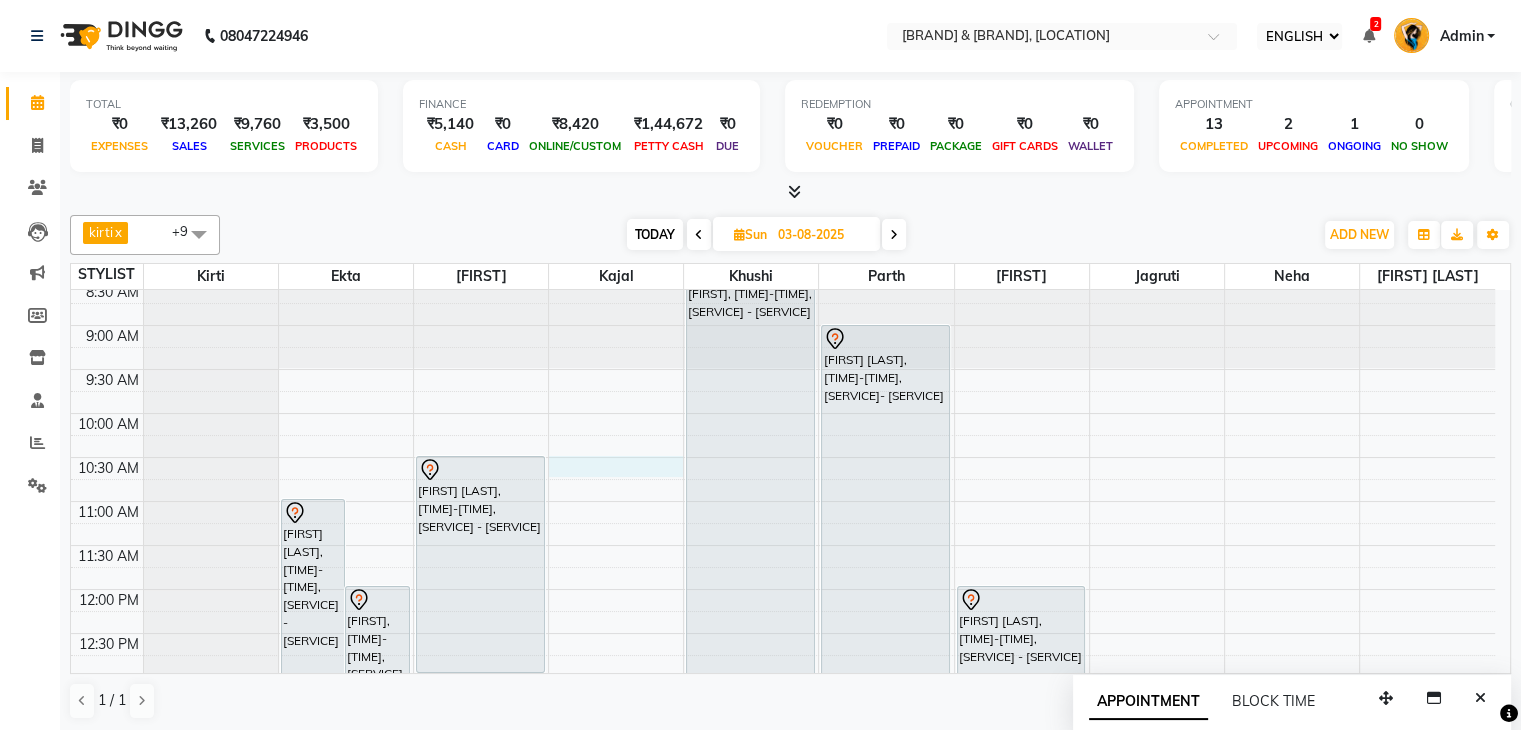 select on "630" 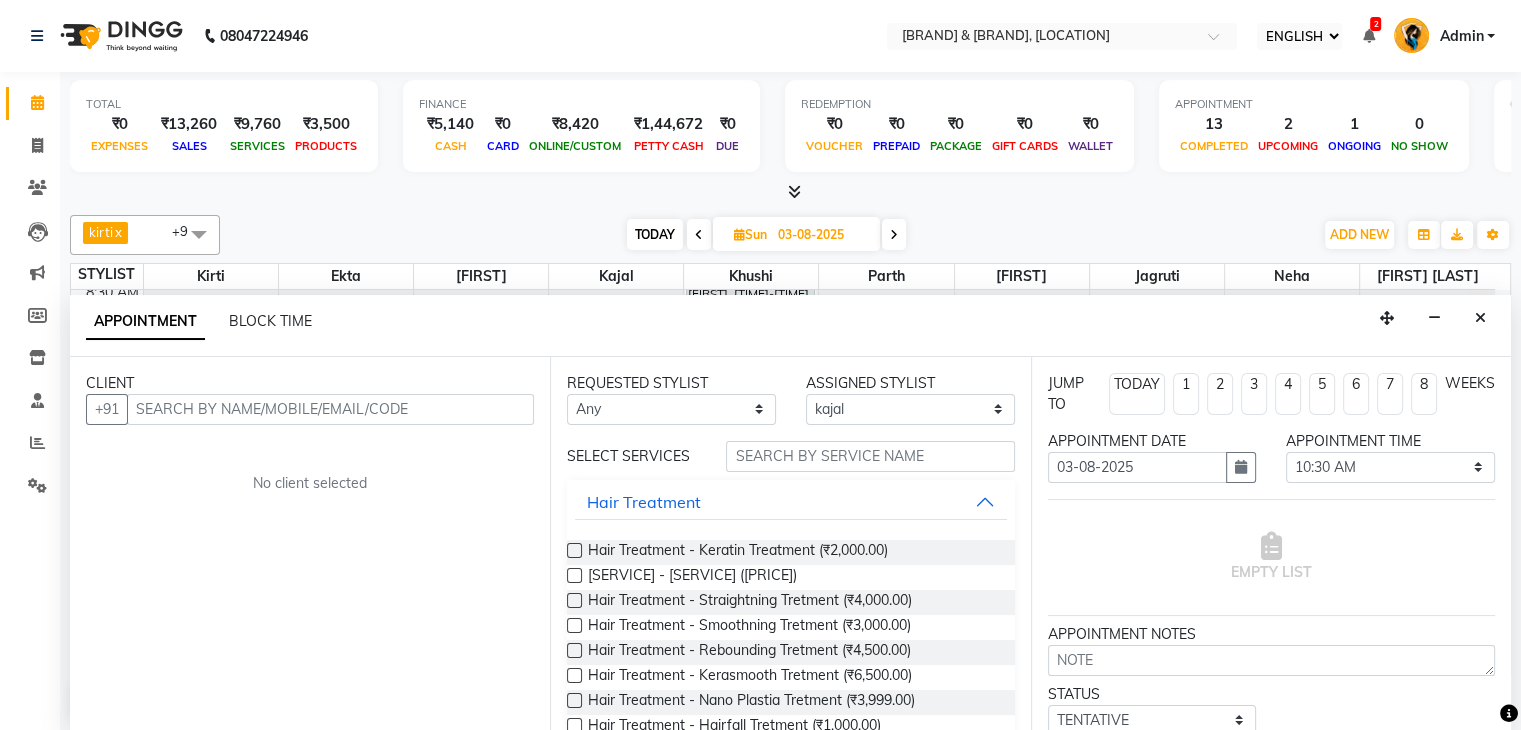 scroll, scrollTop: 1, scrollLeft: 0, axis: vertical 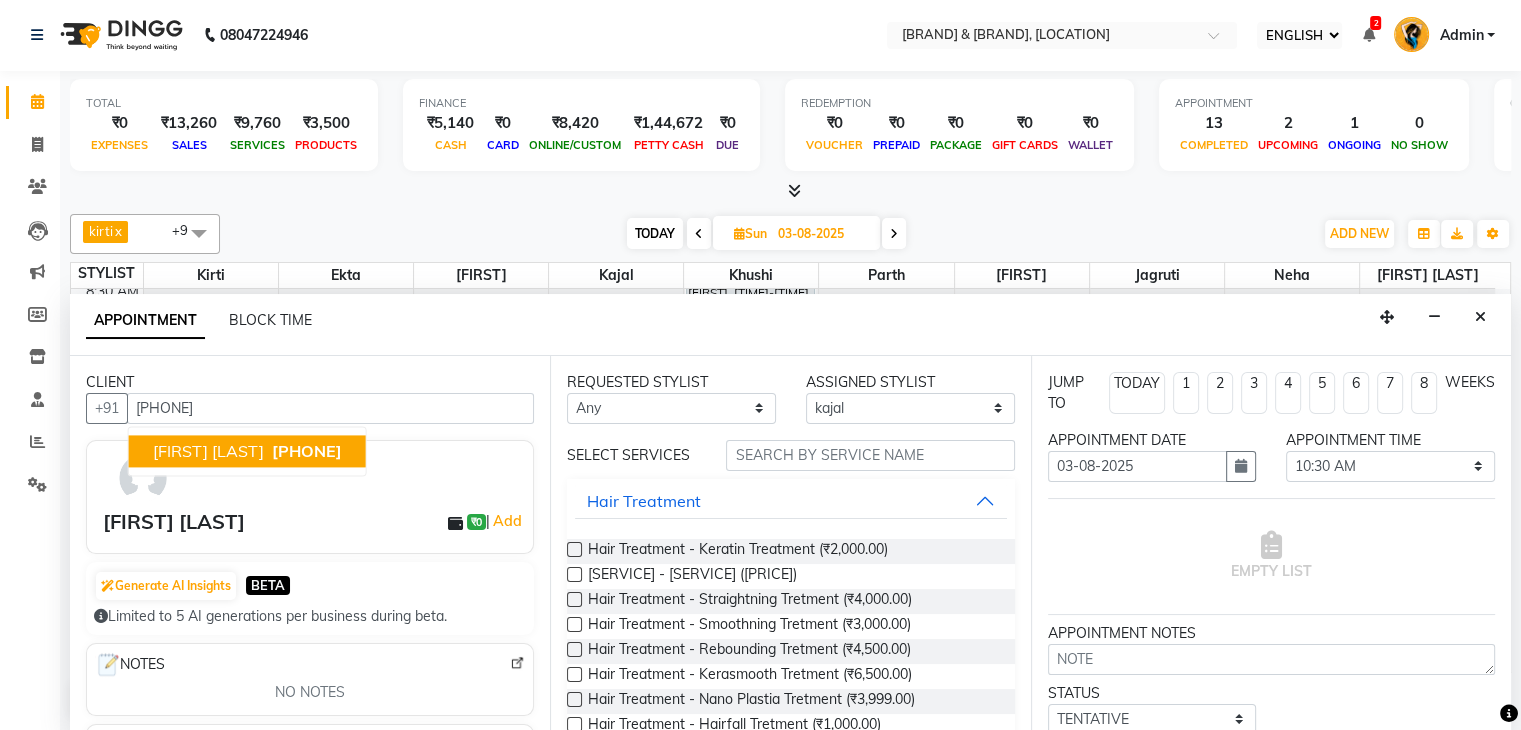 type on "[PHONE]" 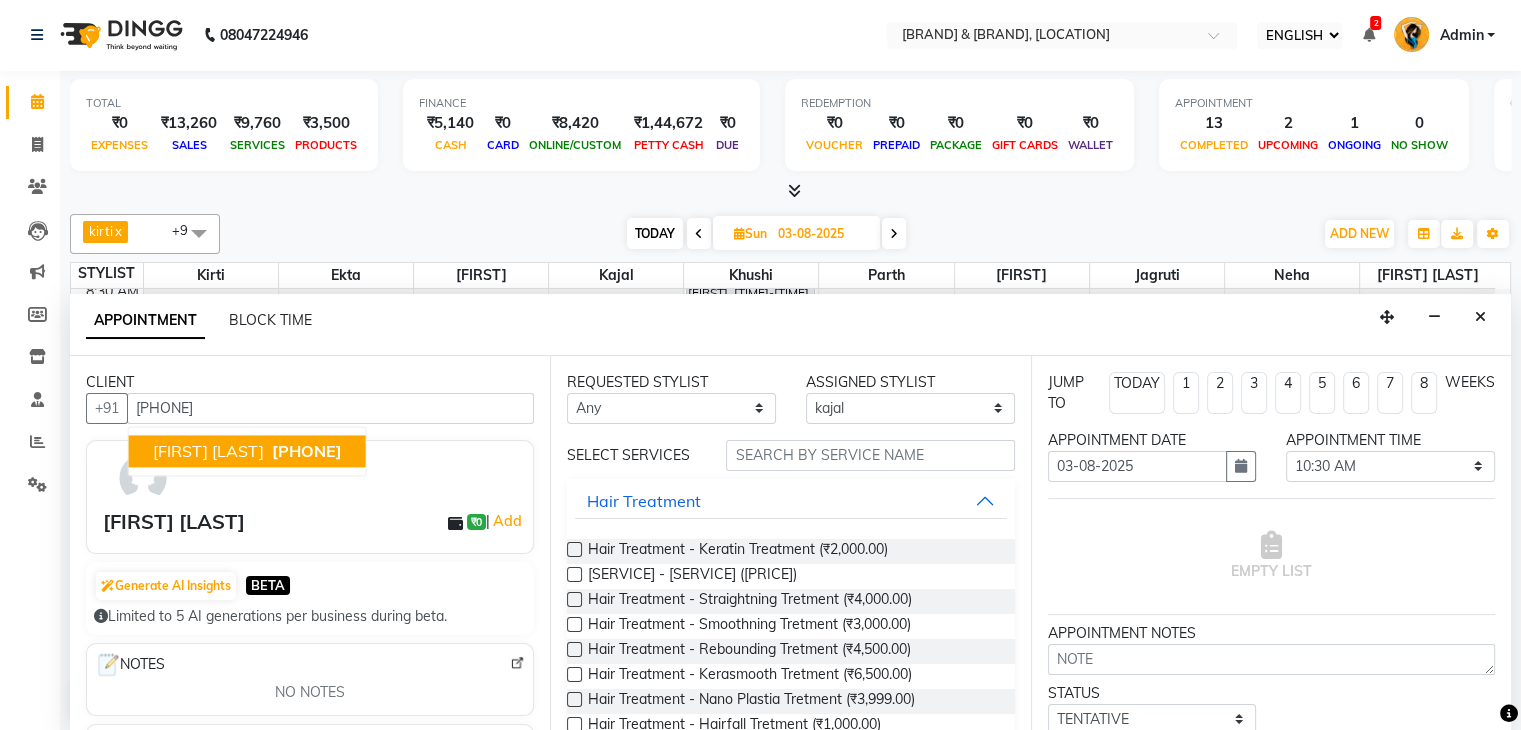click at bounding box center [574, 574] 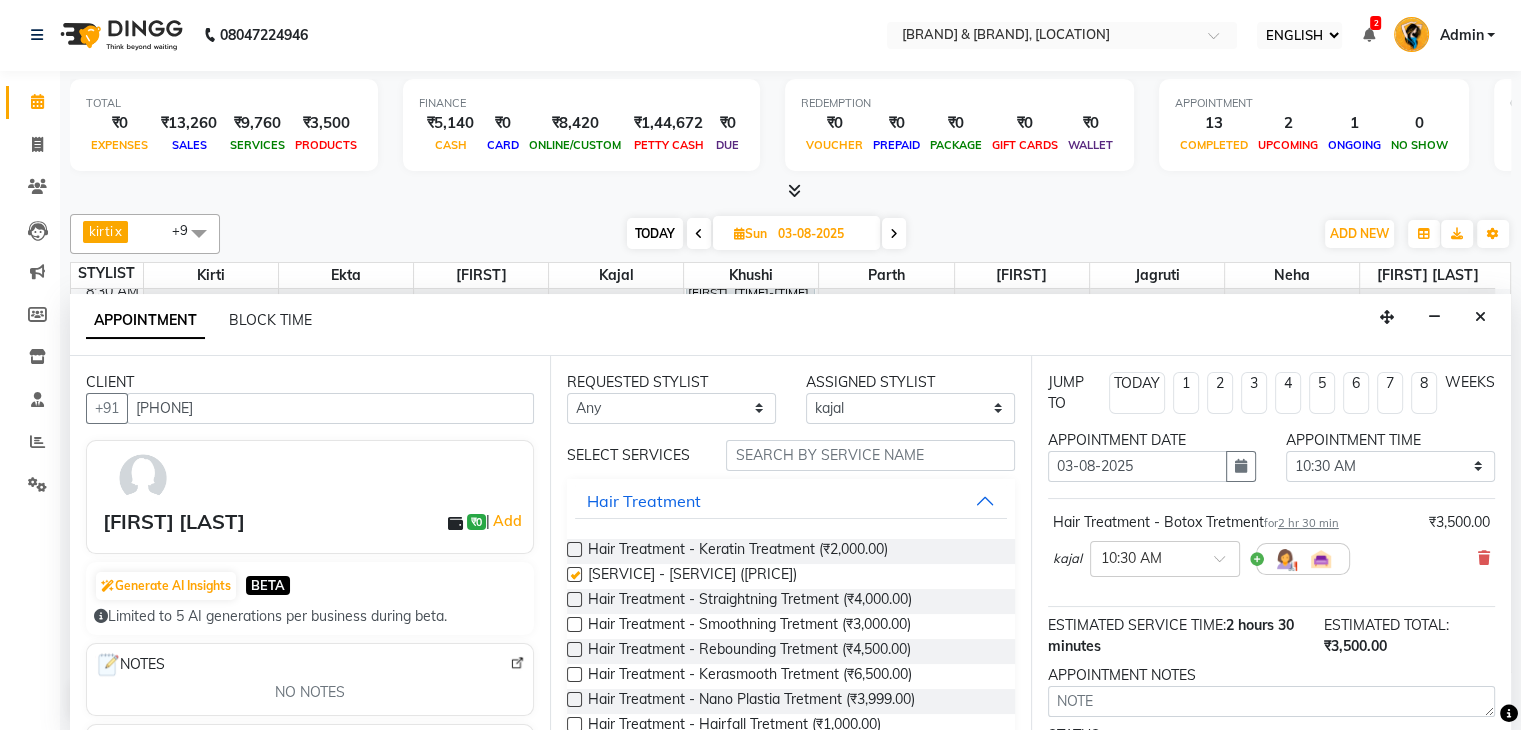 checkbox on "false" 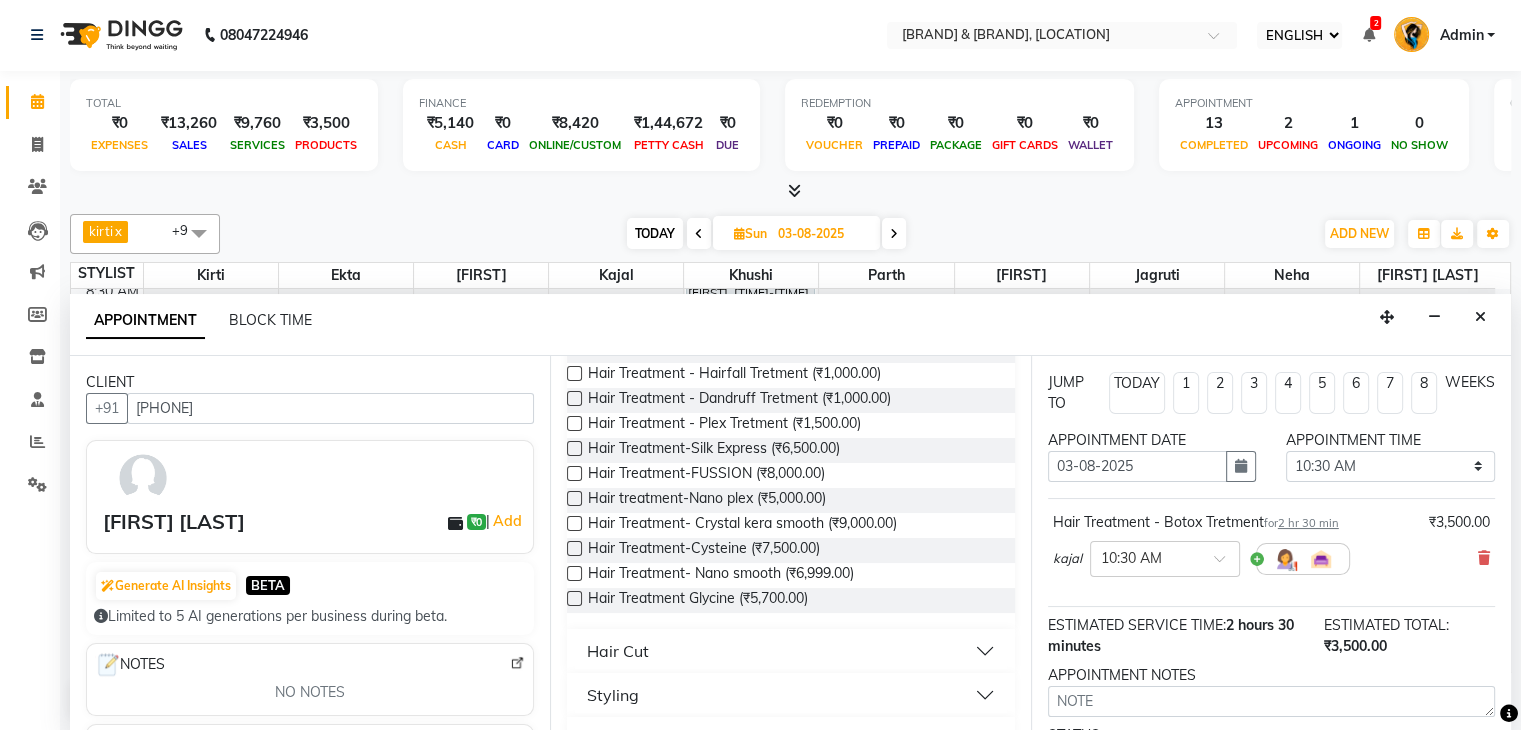 scroll, scrollTop: 394, scrollLeft: 0, axis: vertical 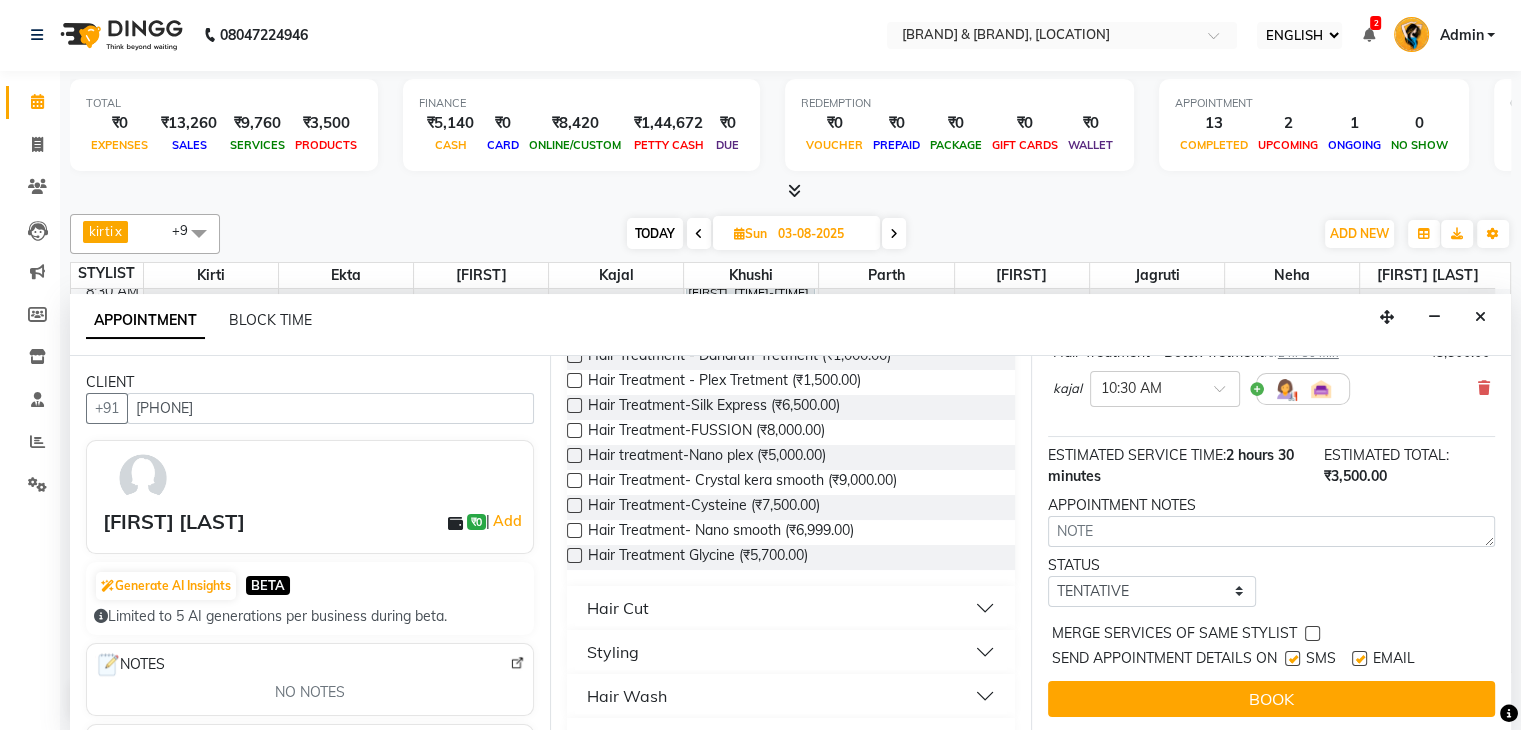 click at bounding box center (1292, 658) 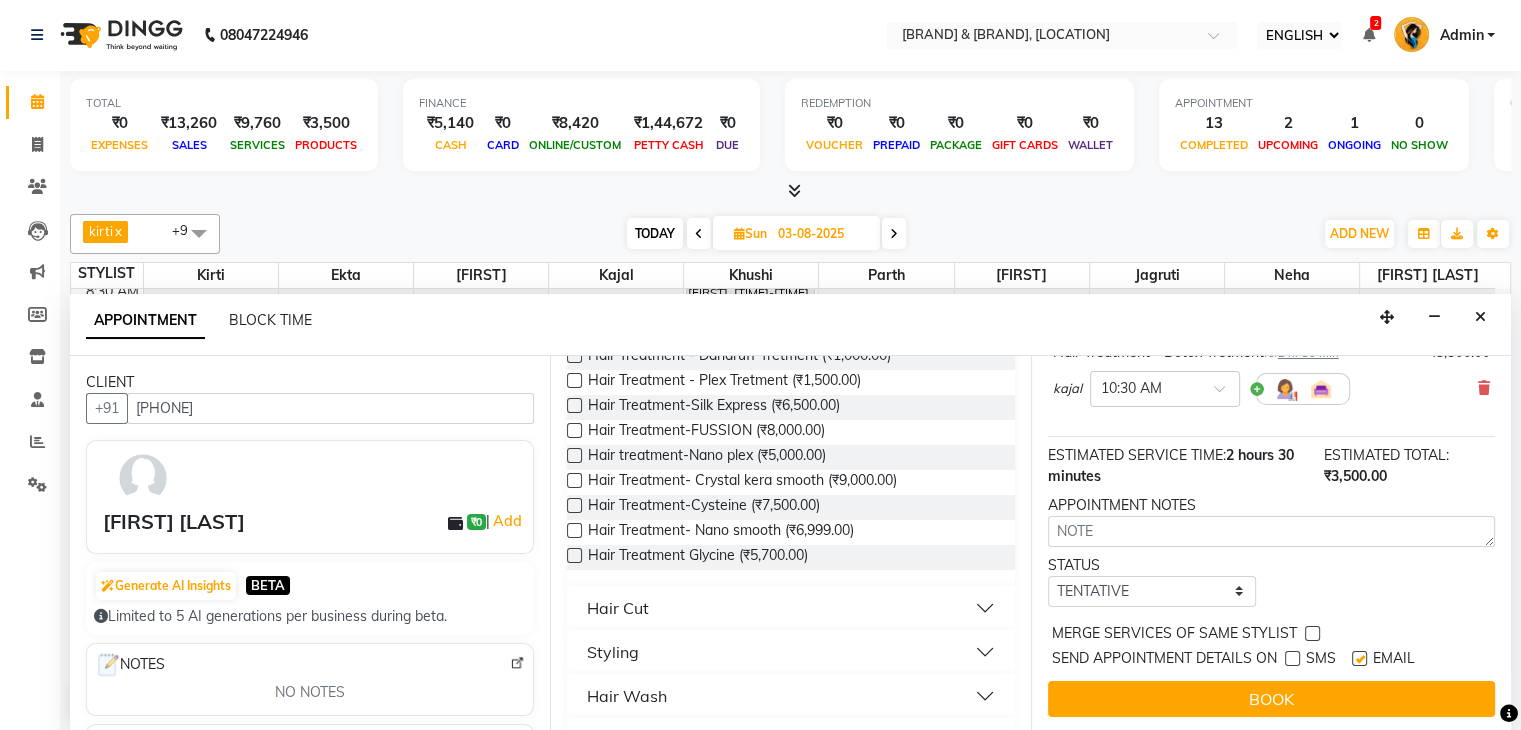click at bounding box center (1359, 658) 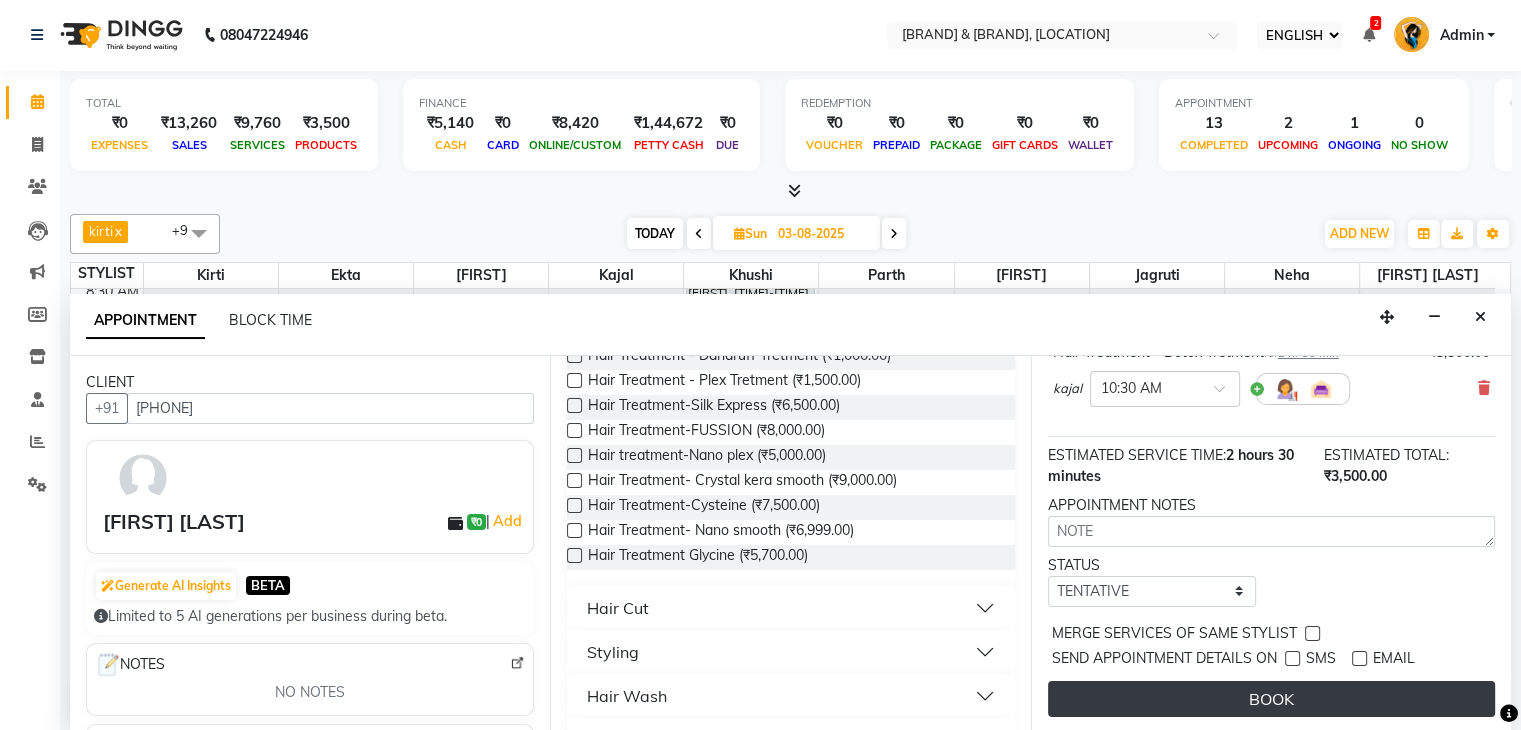 click on "BOOK" at bounding box center (1271, 699) 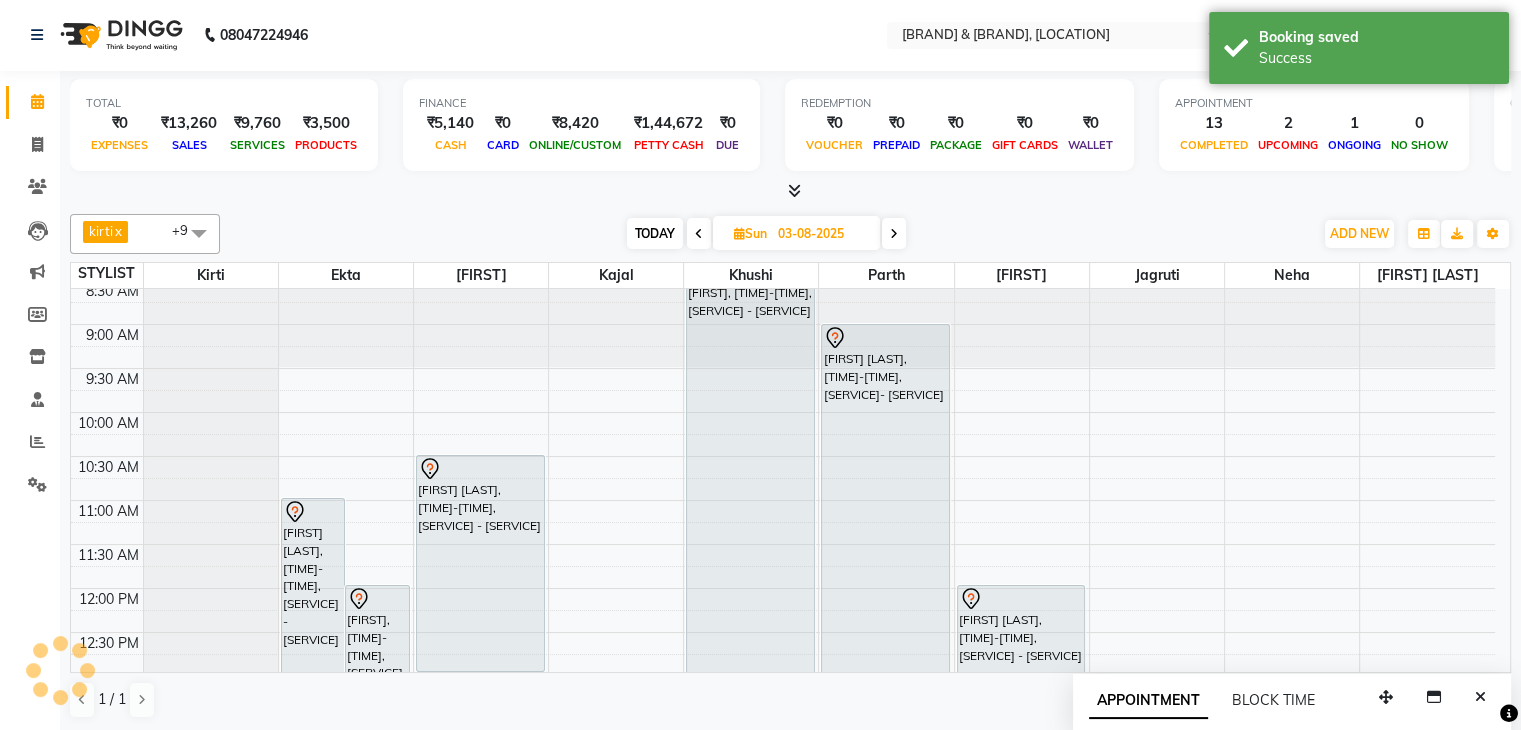 scroll, scrollTop: 0, scrollLeft: 0, axis: both 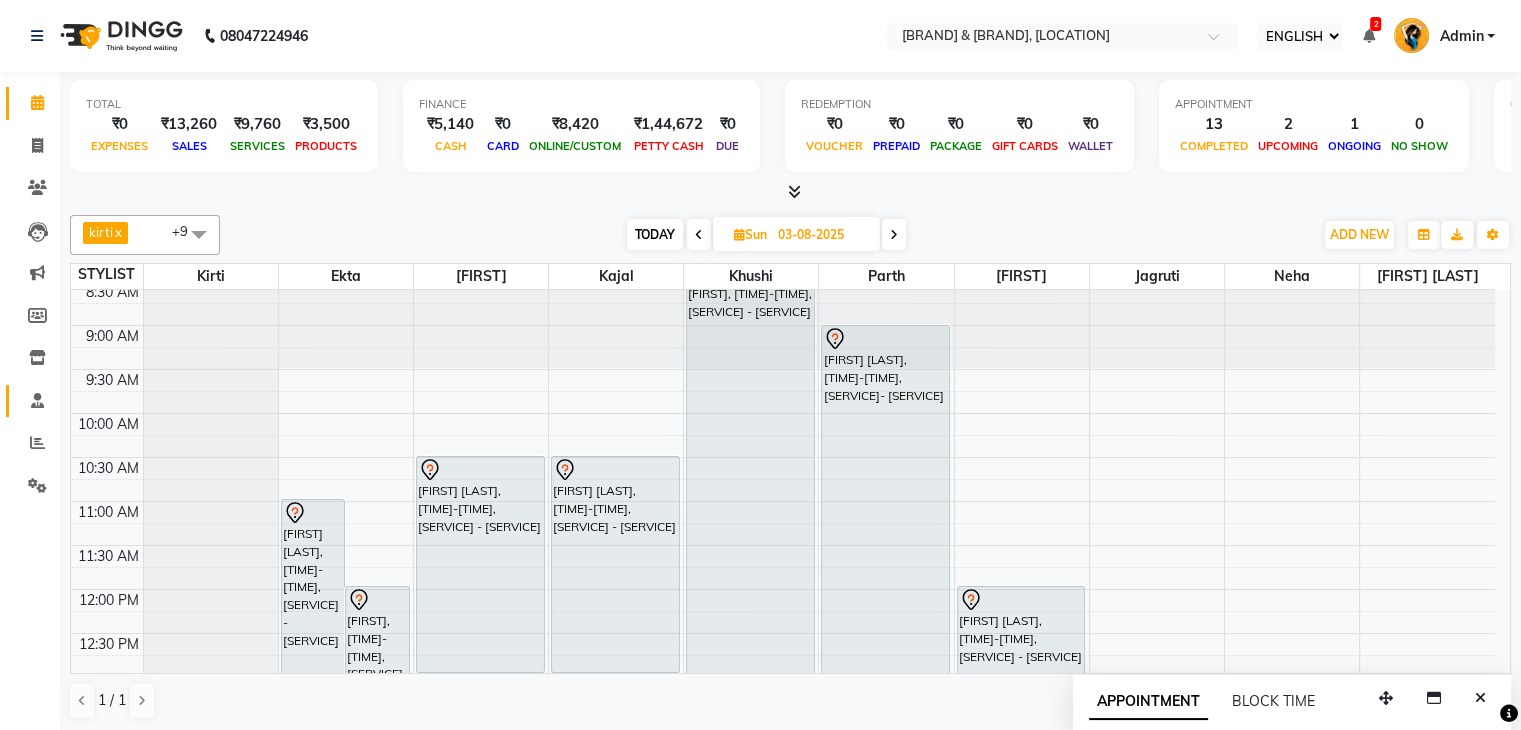 click on "STAFF" 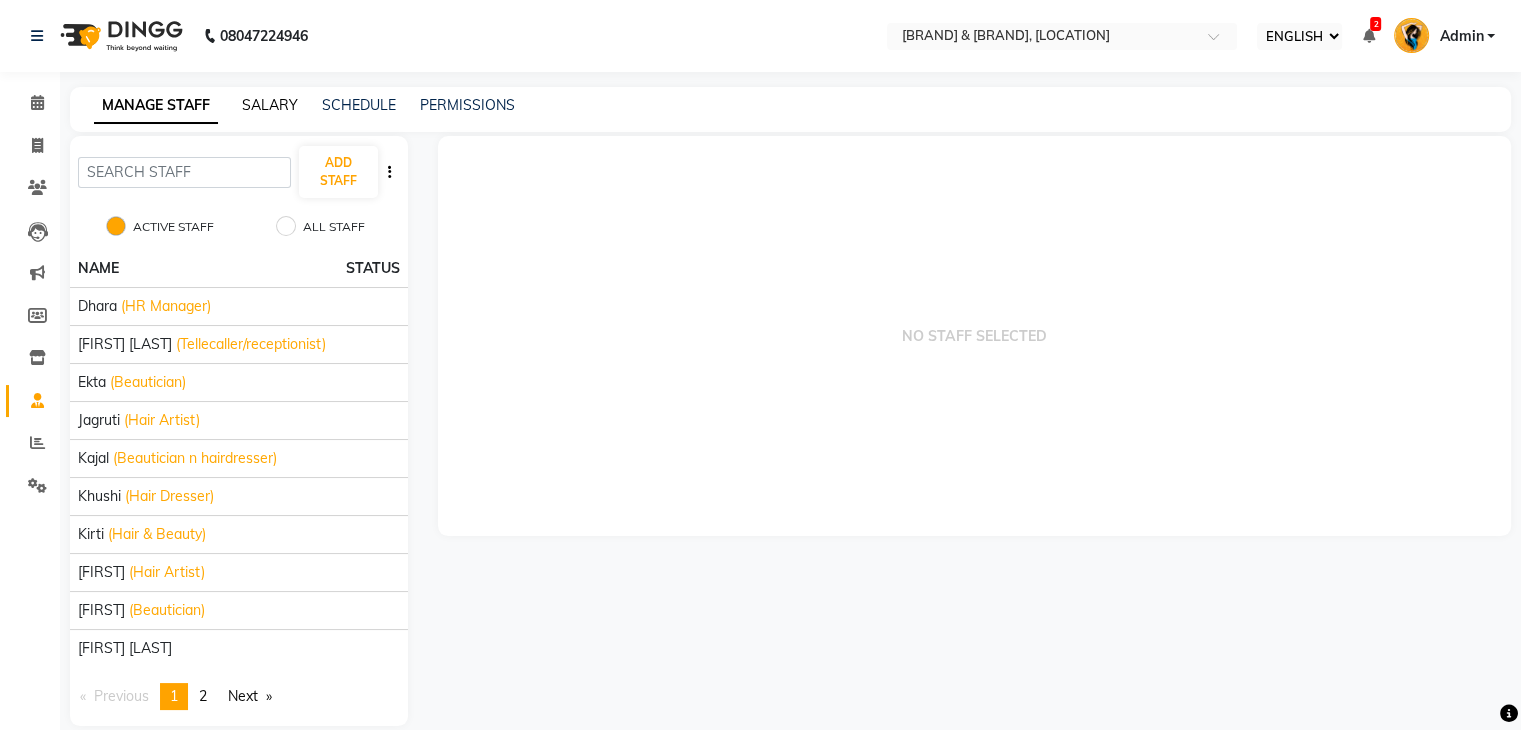 click on "SALARY" 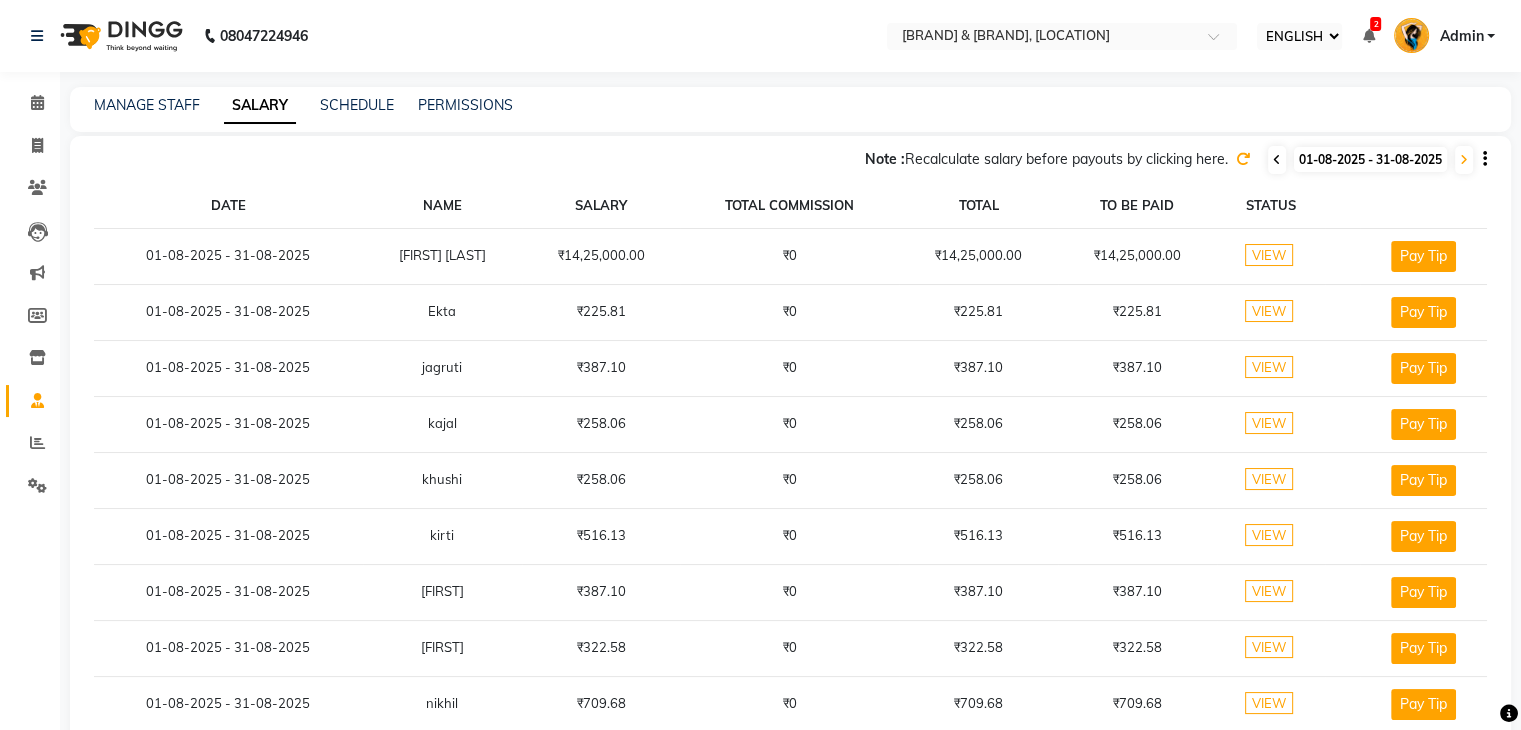 click 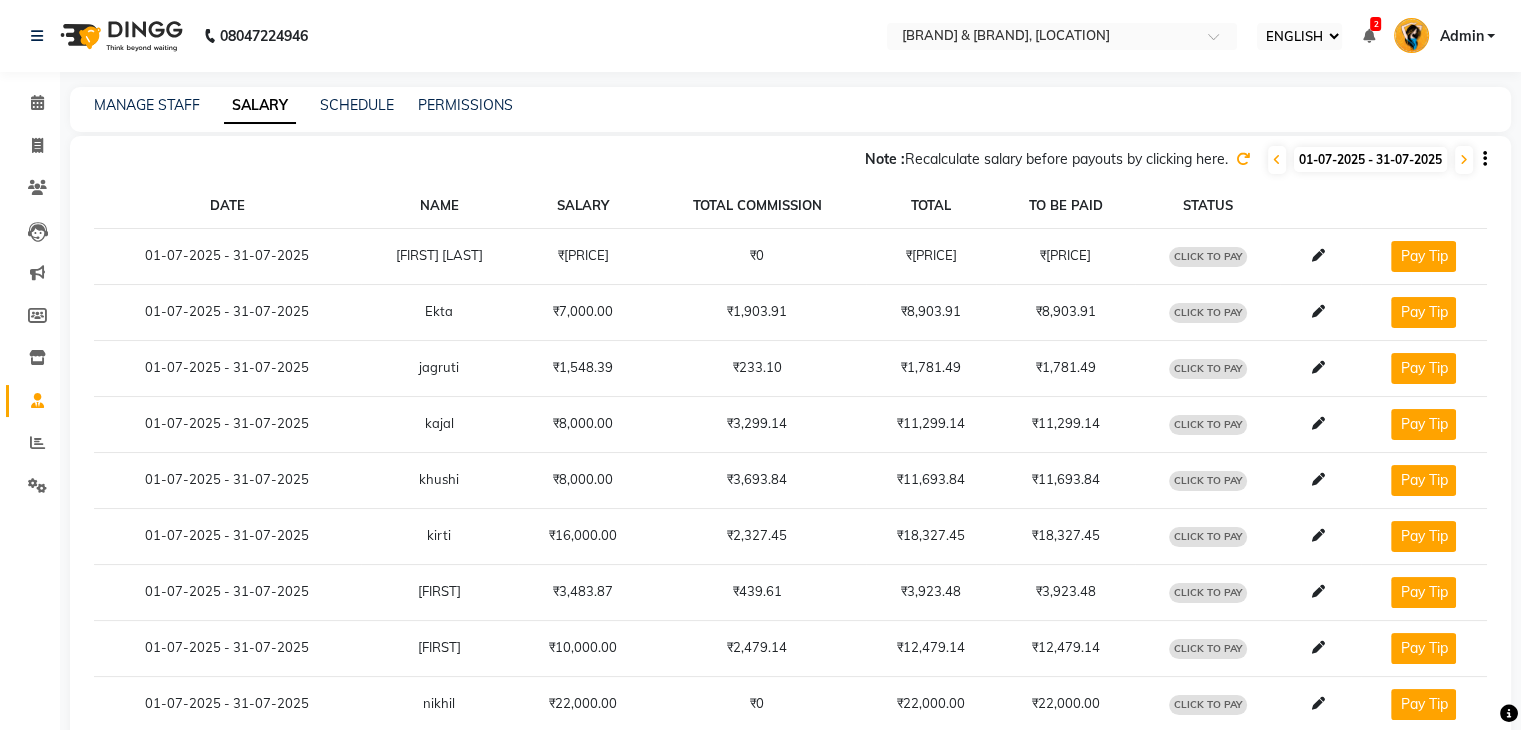 scroll, scrollTop: 0, scrollLeft: 0, axis: both 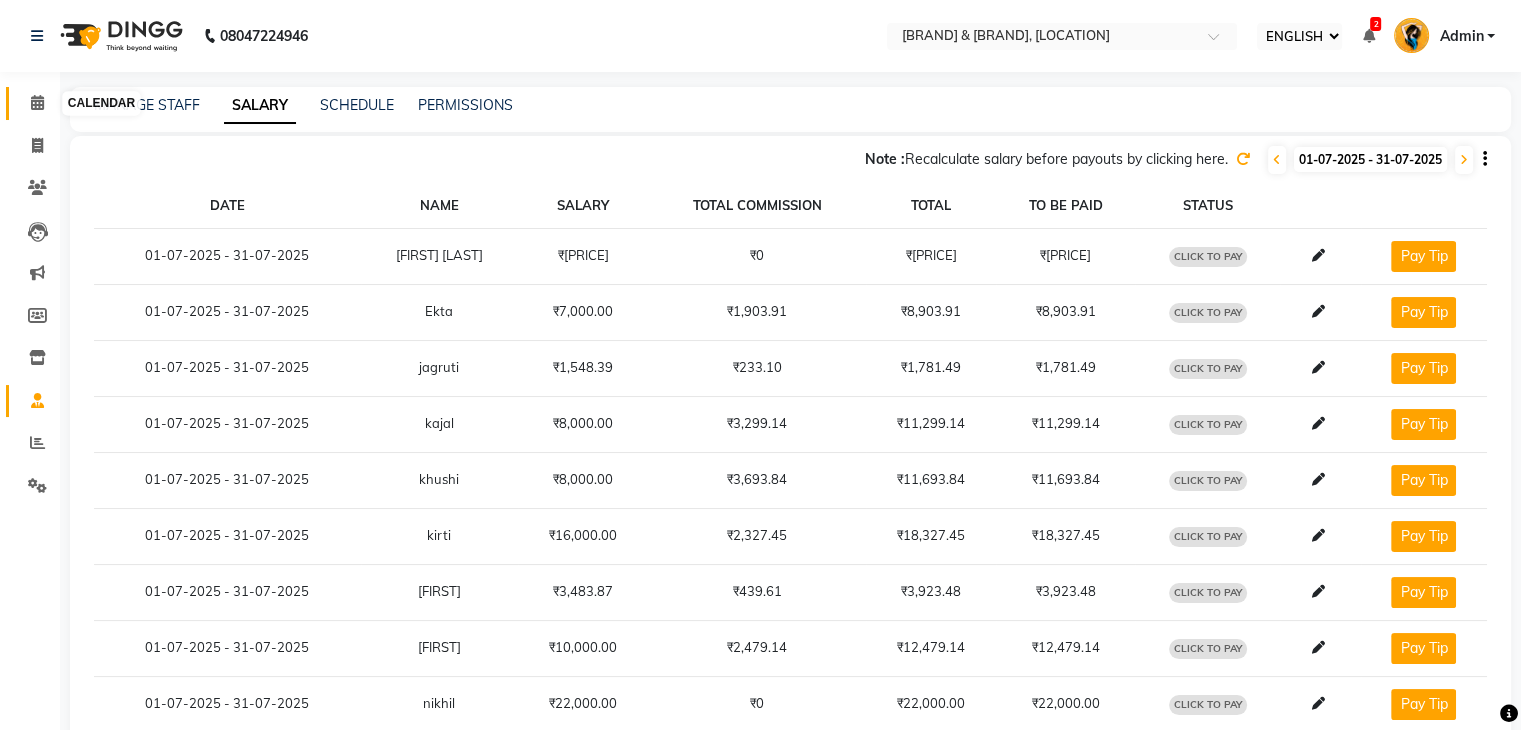 click 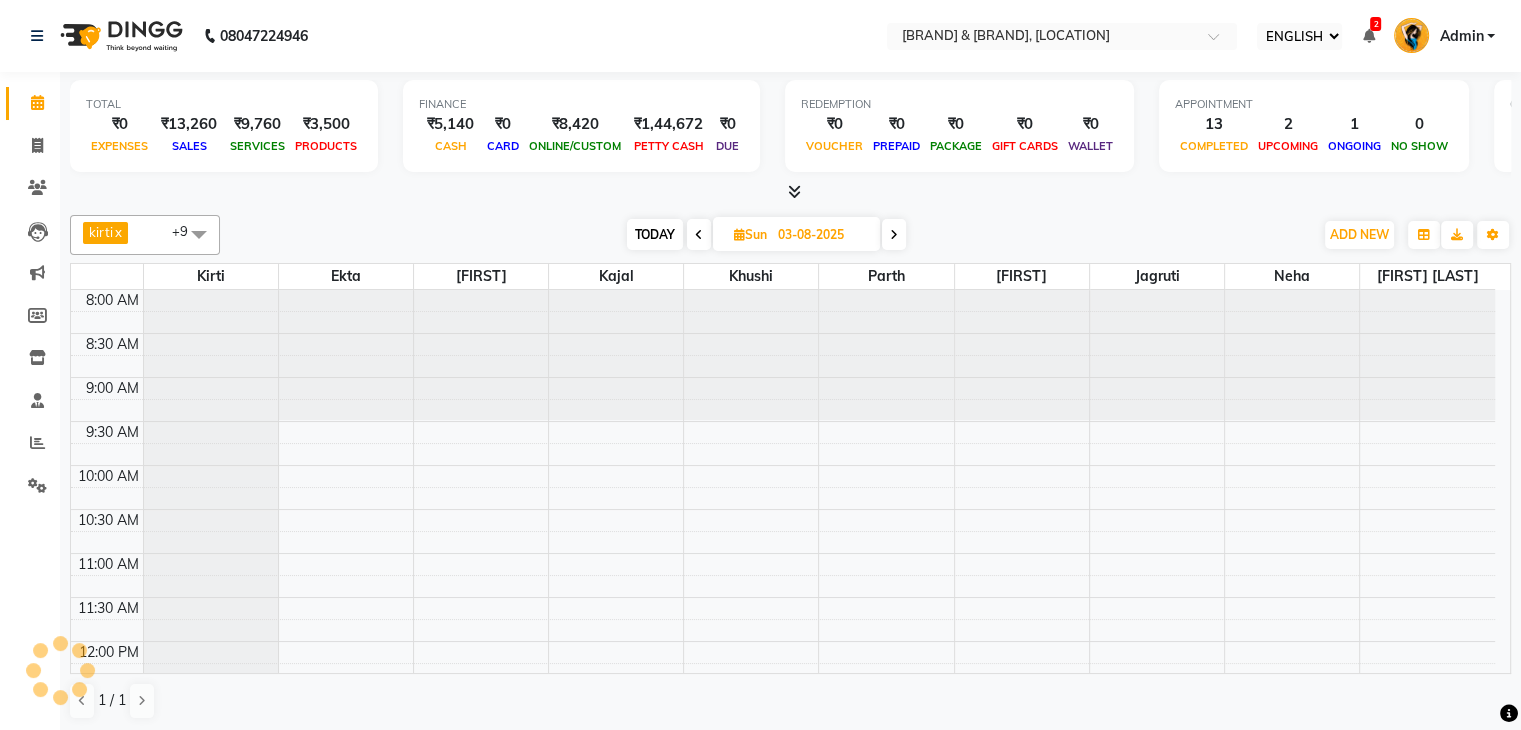 scroll, scrollTop: 0, scrollLeft: 0, axis: both 